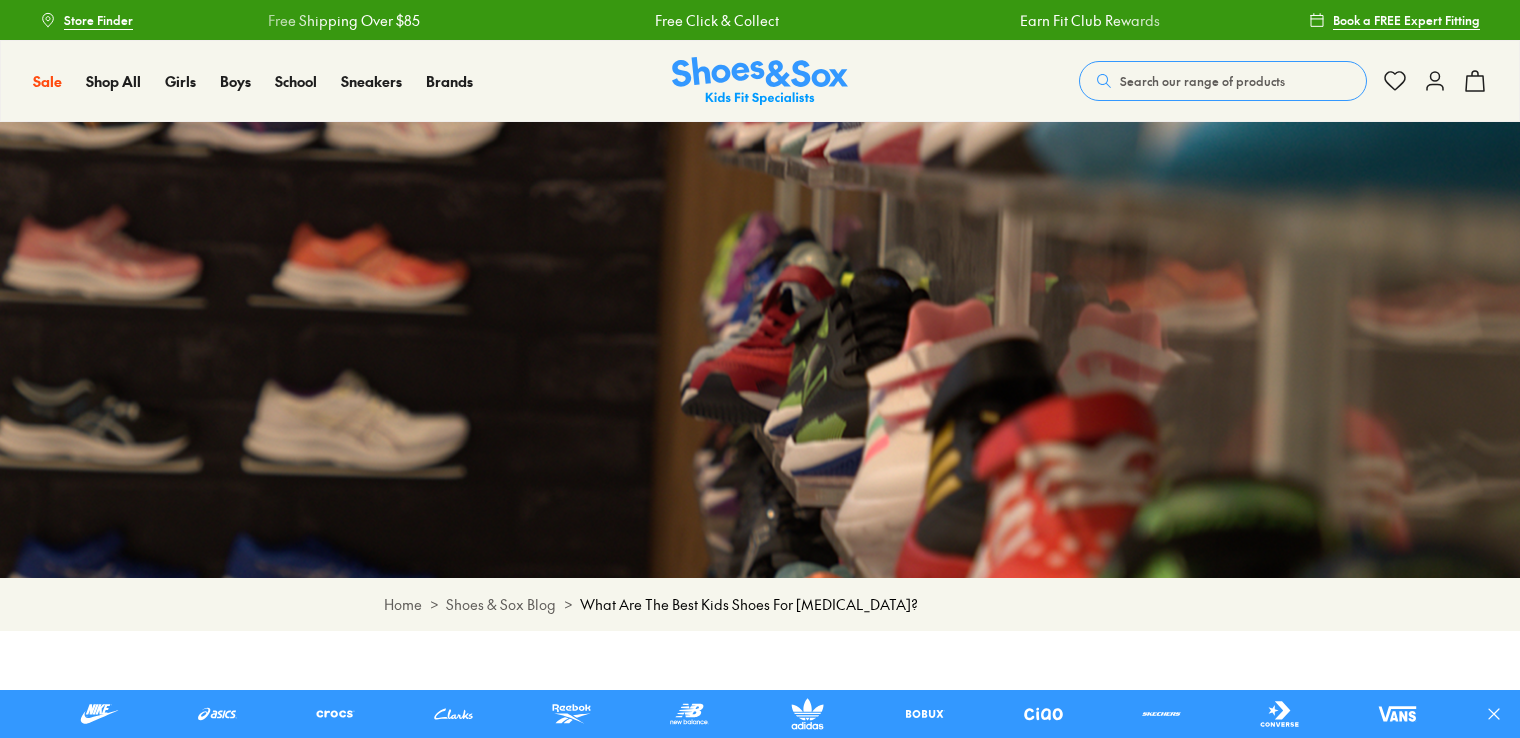 scroll, scrollTop: 0, scrollLeft: 0, axis: both 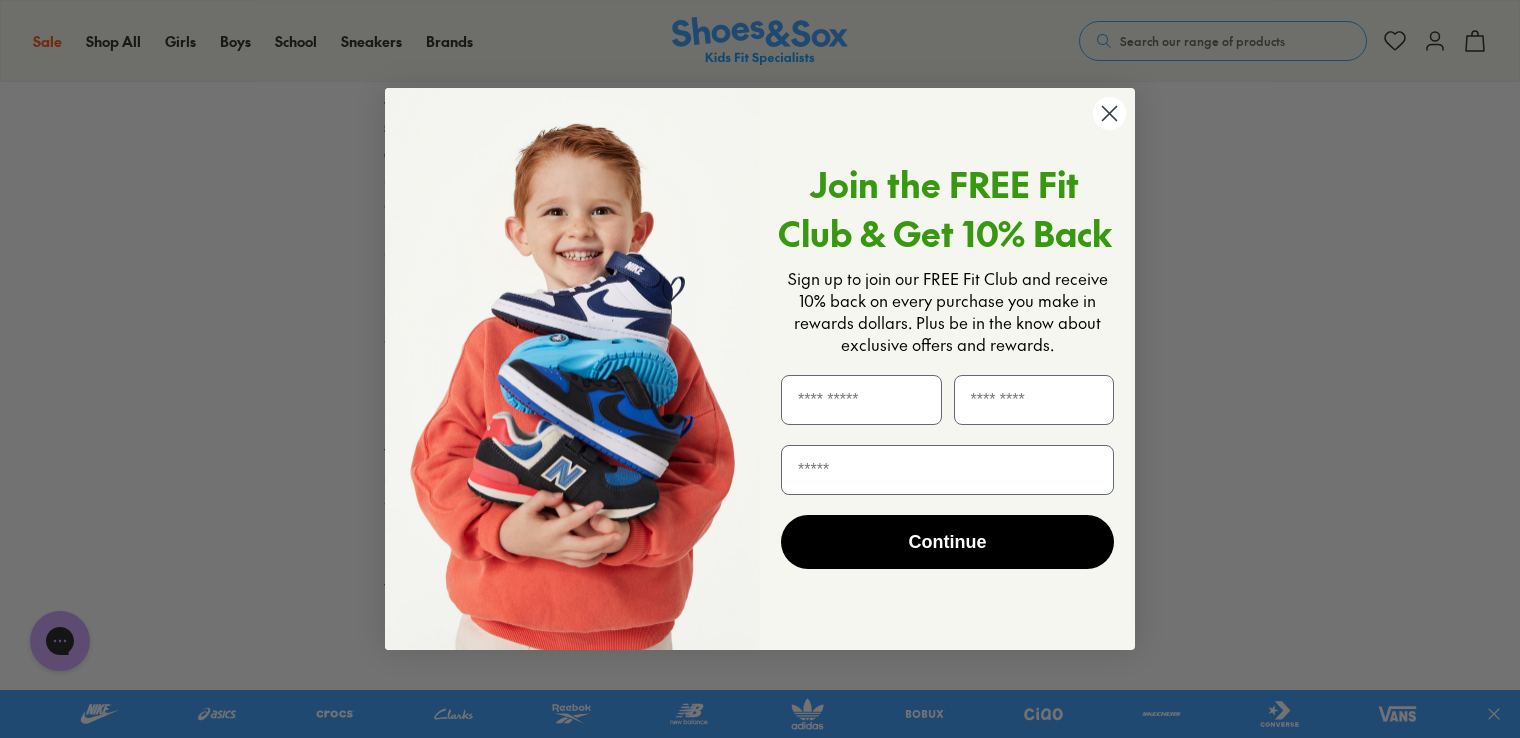 click 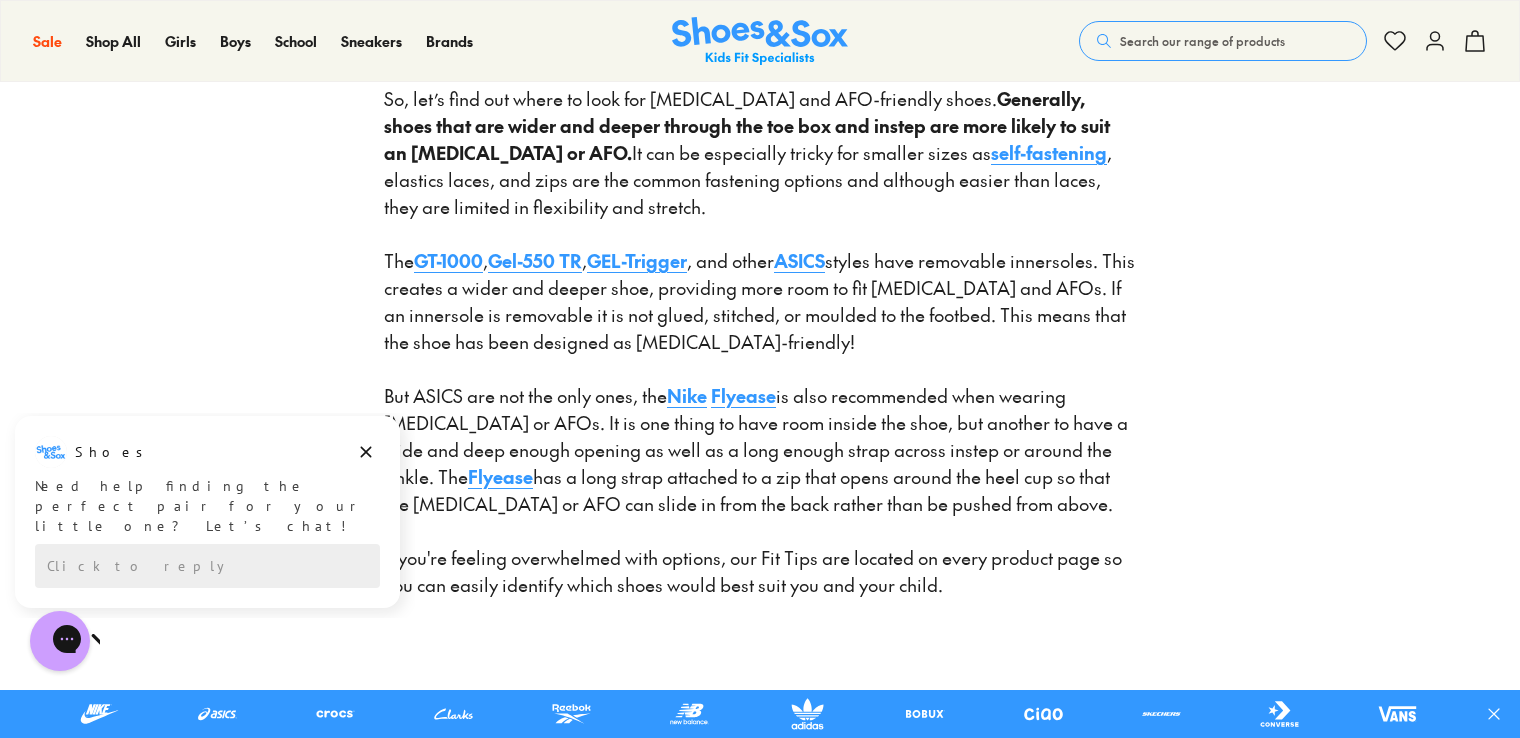 click on "Nike" at bounding box center [687, 395] 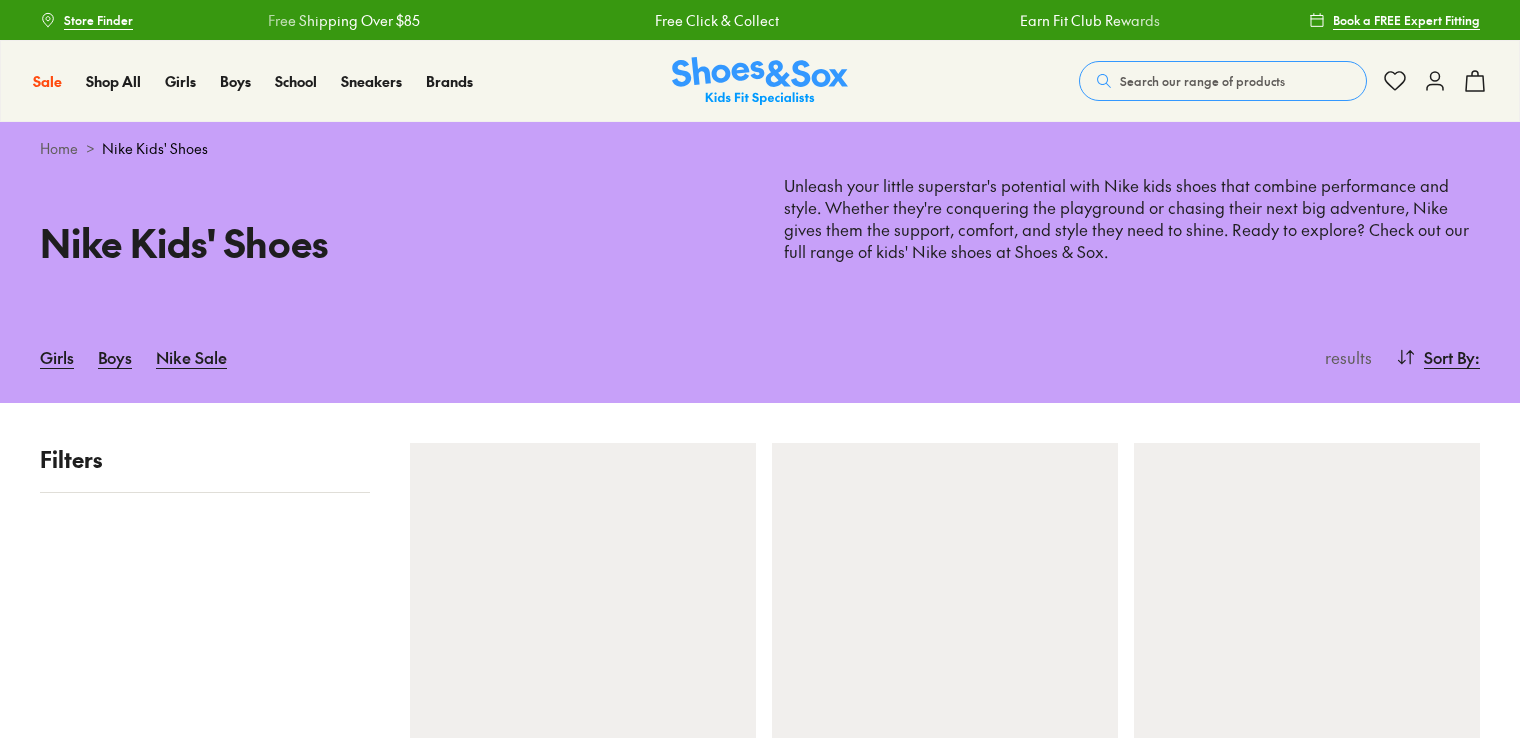 scroll, scrollTop: 0, scrollLeft: 0, axis: both 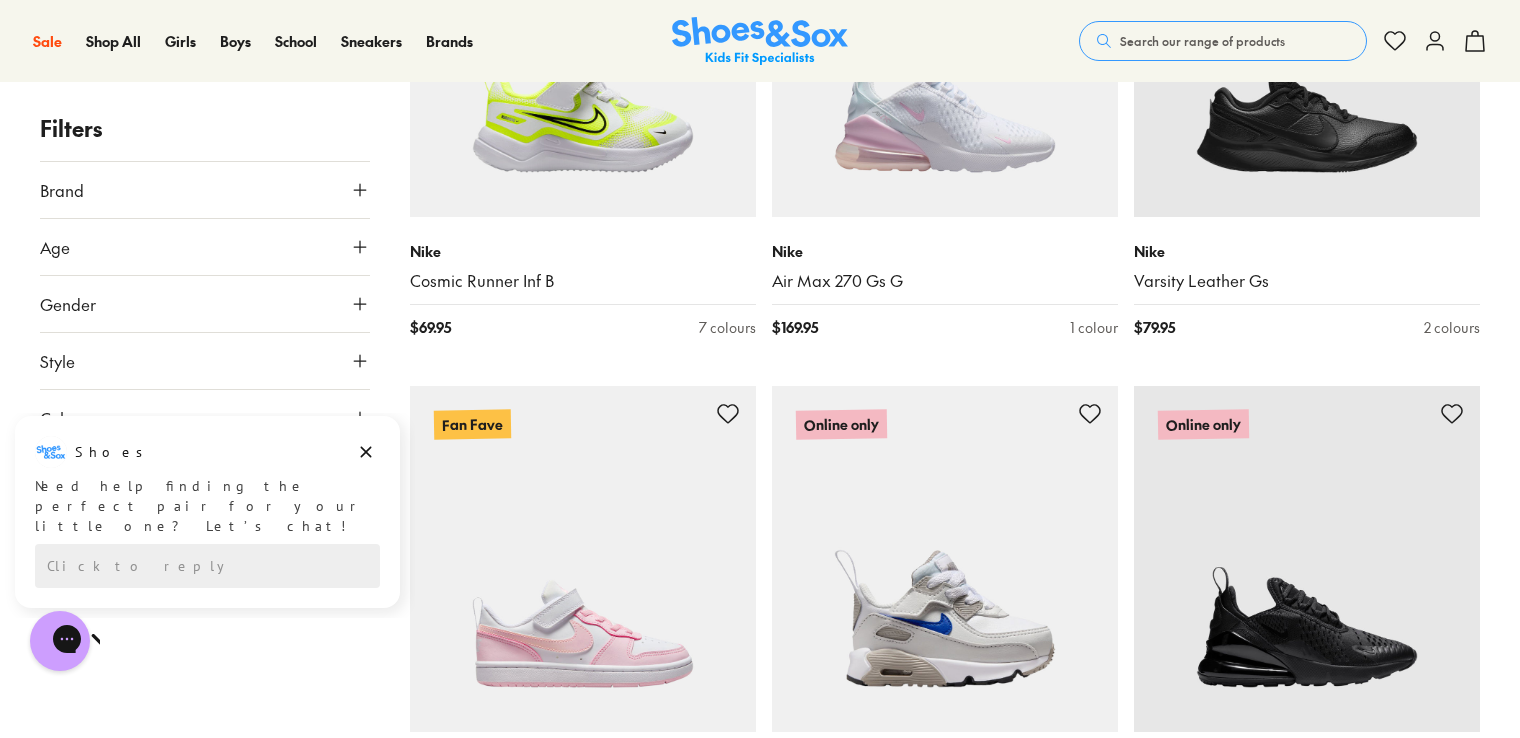 click on "Search our range of products" at bounding box center [1202, 41] 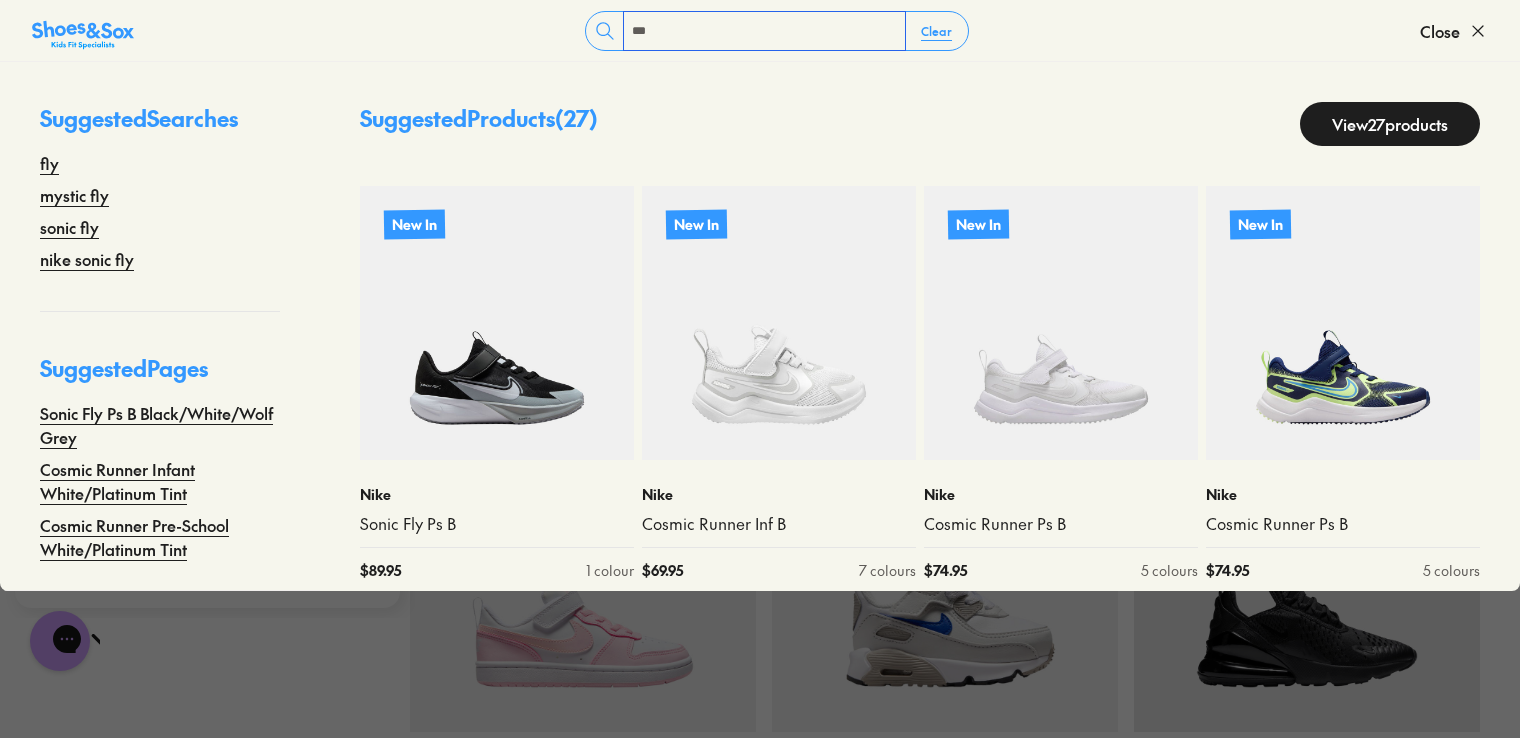 type on "***" 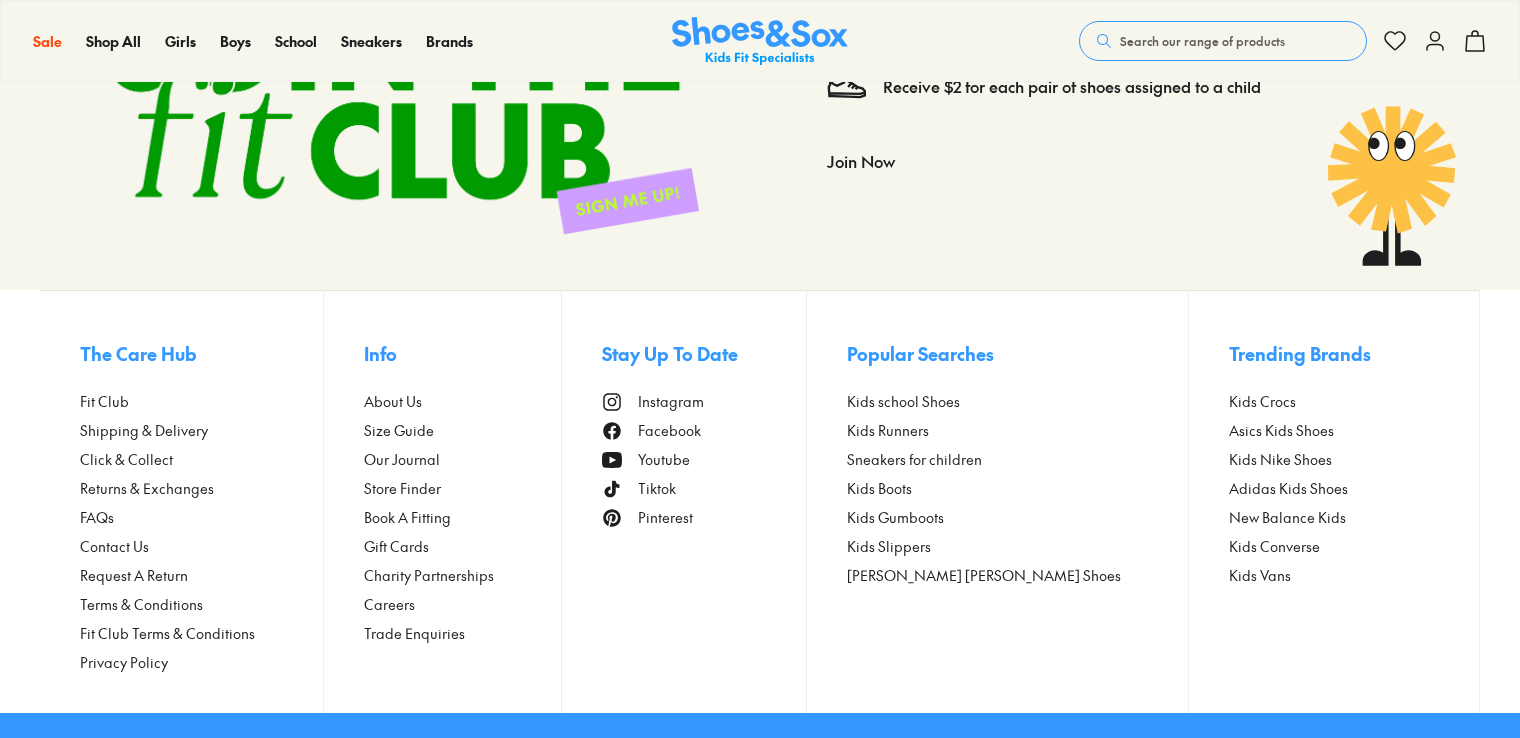 scroll, scrollTop: 5169, scrollLeft: 0, axis: vertical 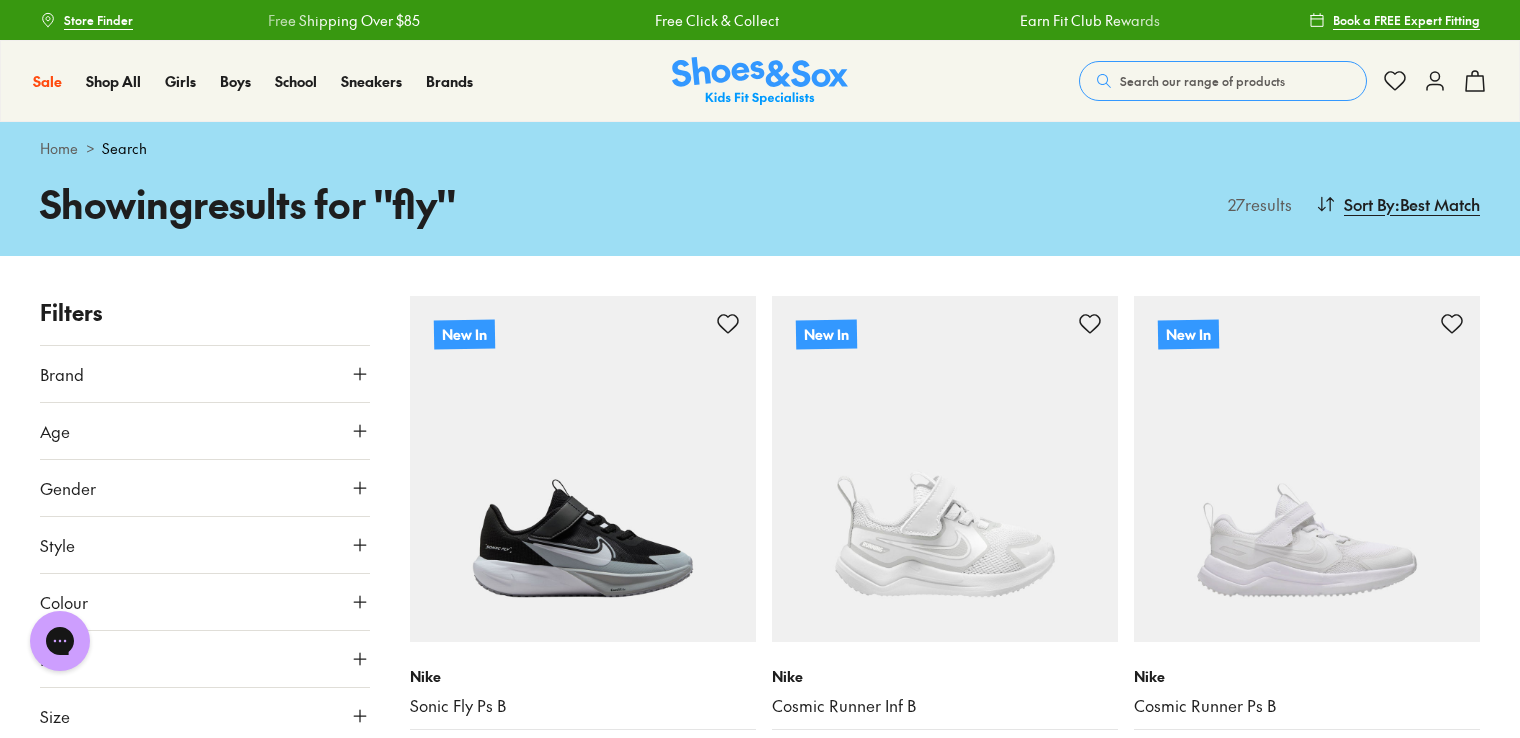 click on "Brand" at bounding box center [205, 374] 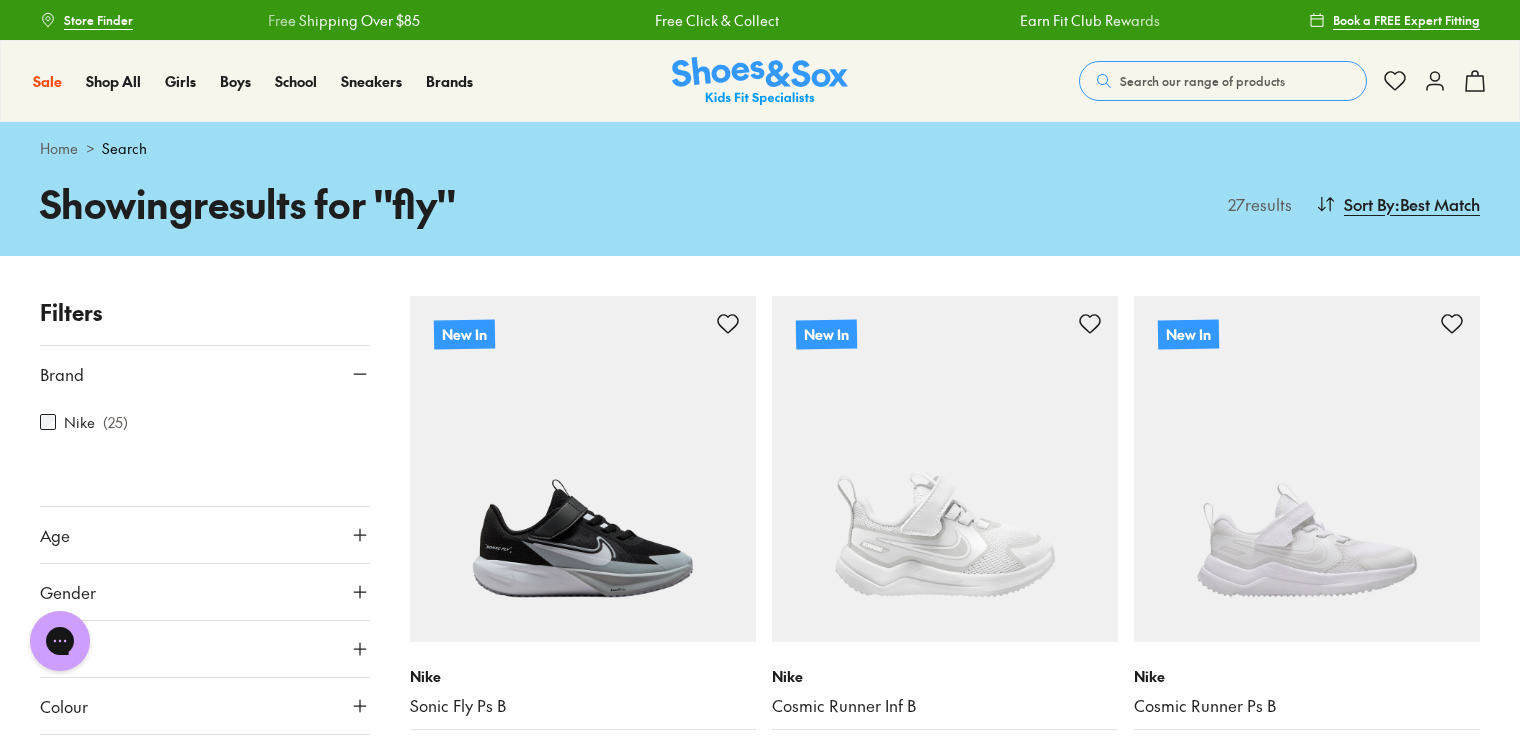 click 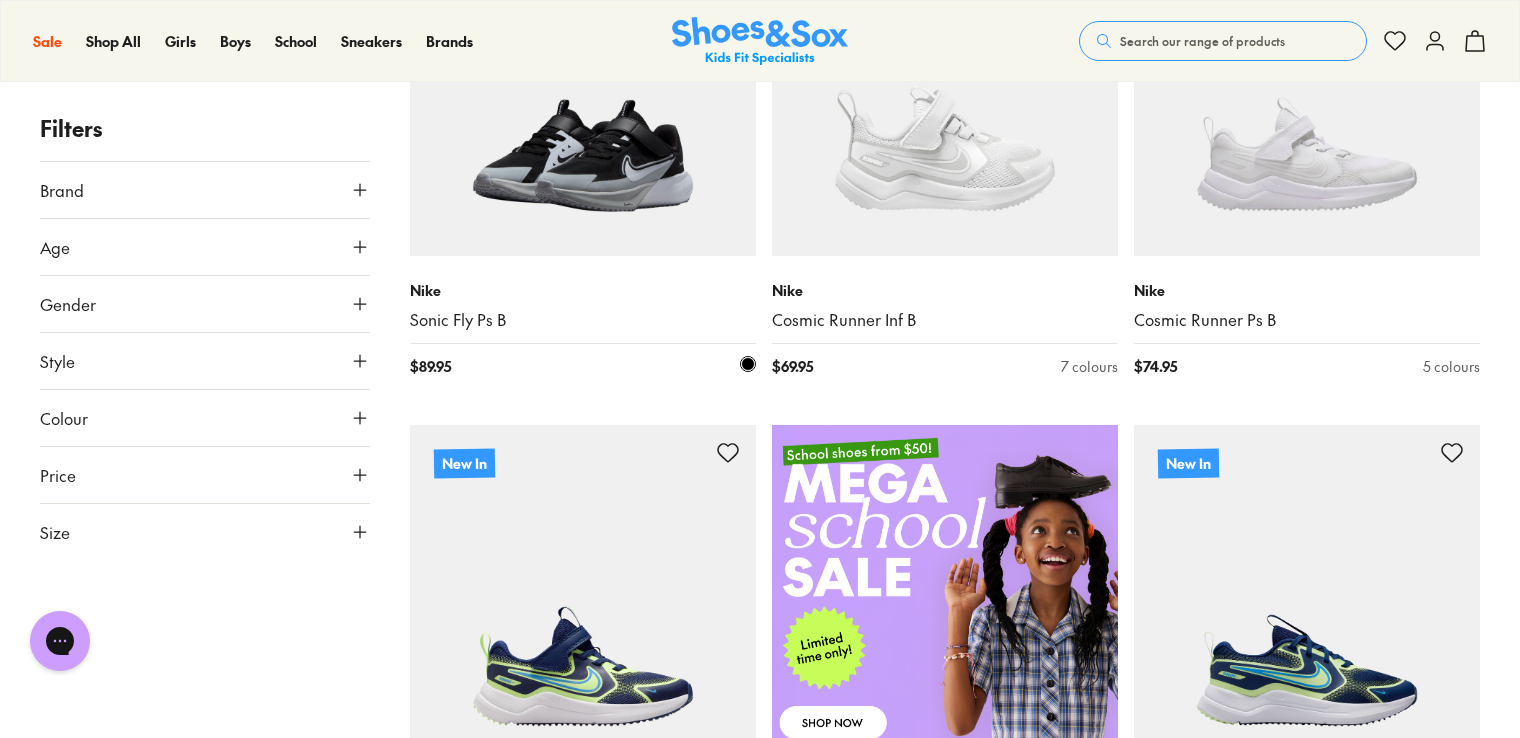 scroll, scrollTop: 400, scrollLeft: 0, axis: vertical 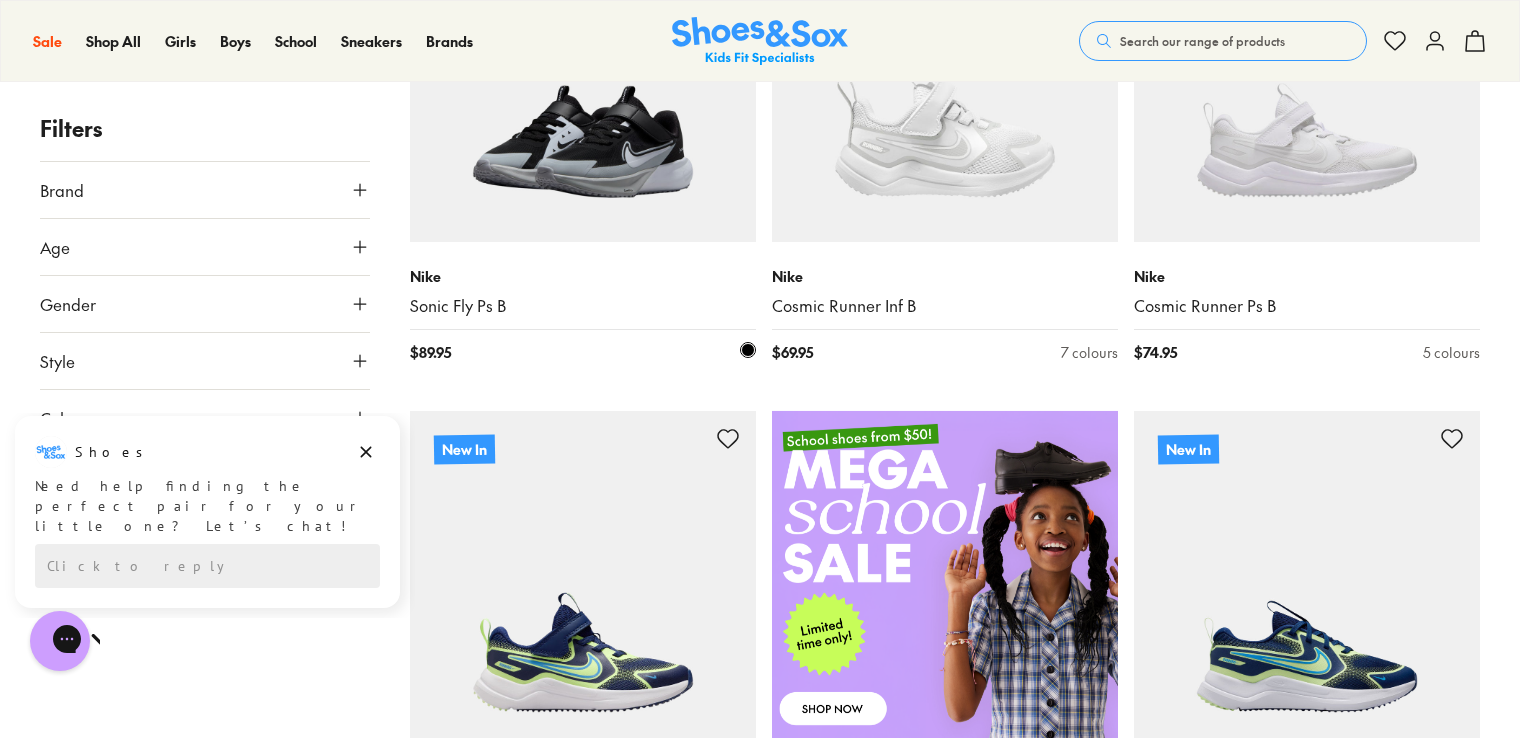 click at bounding box center [583, 69] 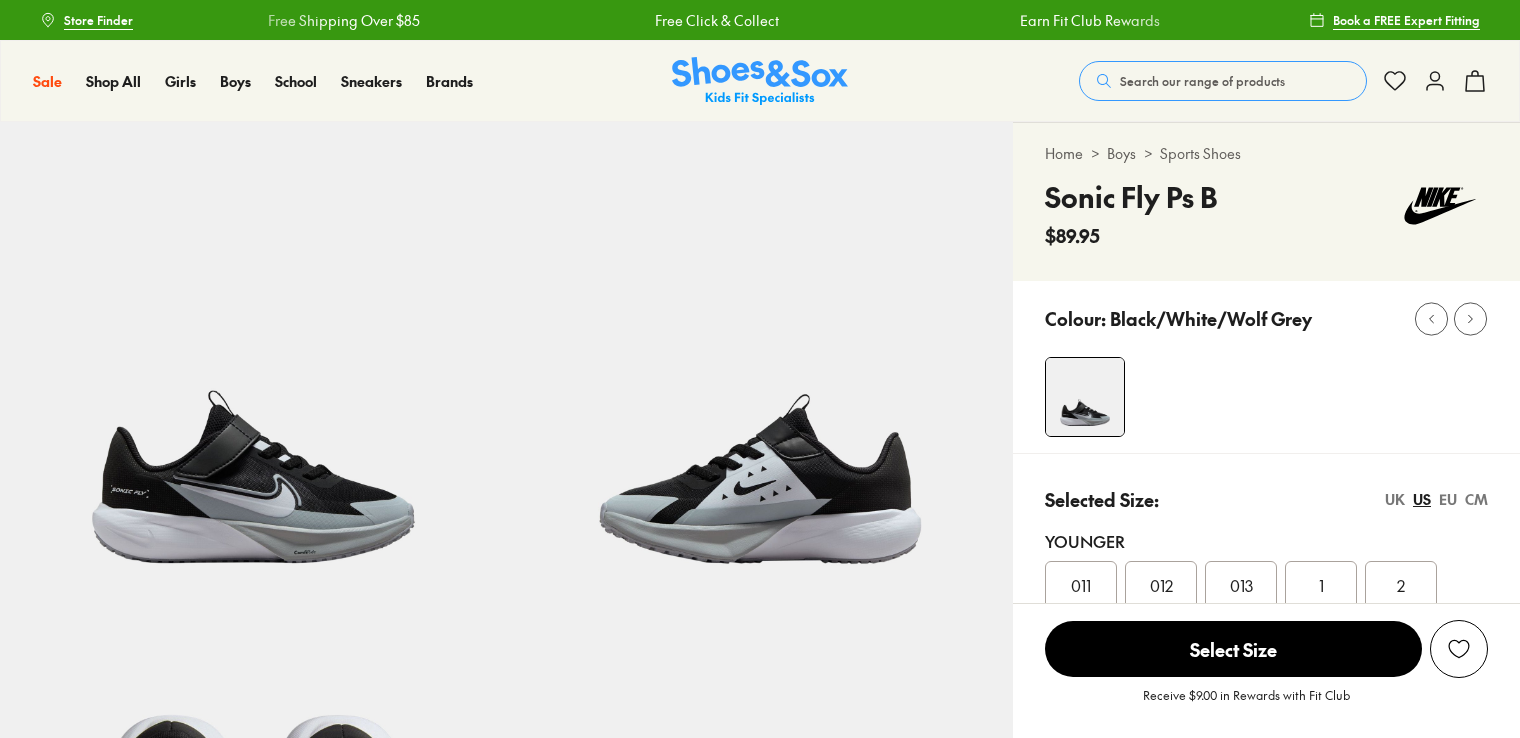 scroll, scrollTop: 0, scrollLeft: 0, axis: both 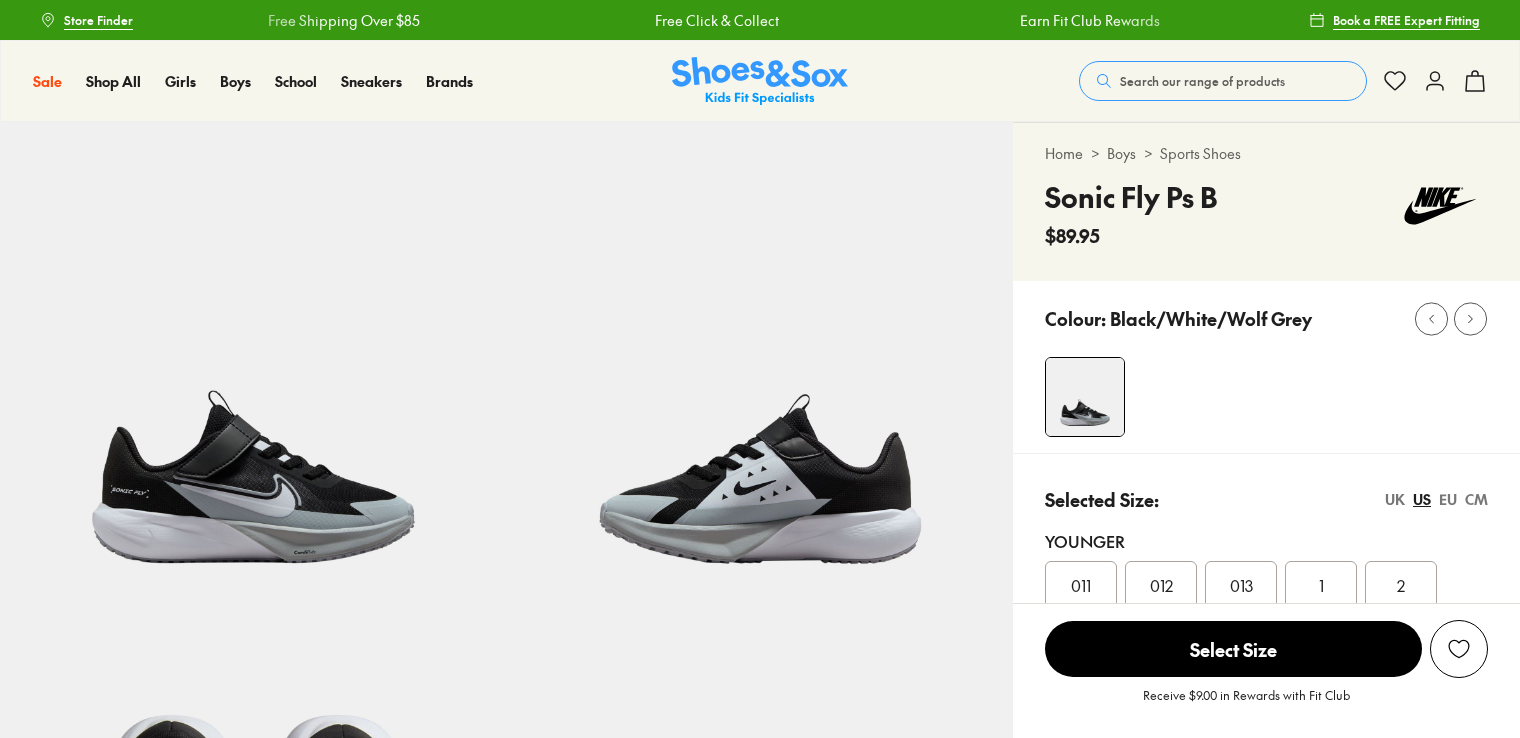 select on "*" 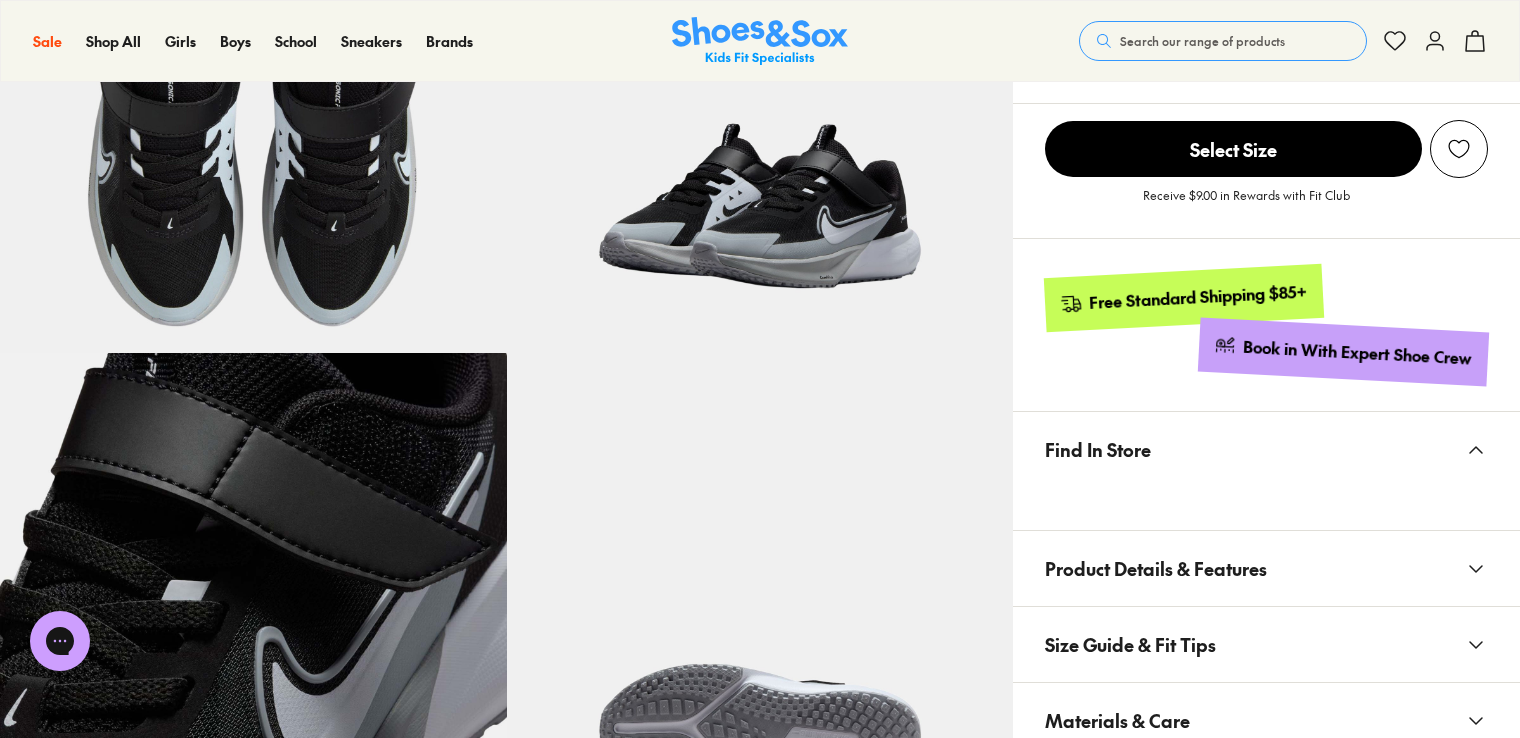 scroll, scrollTop: 1100, scrollLeft: 0, axis: vertical 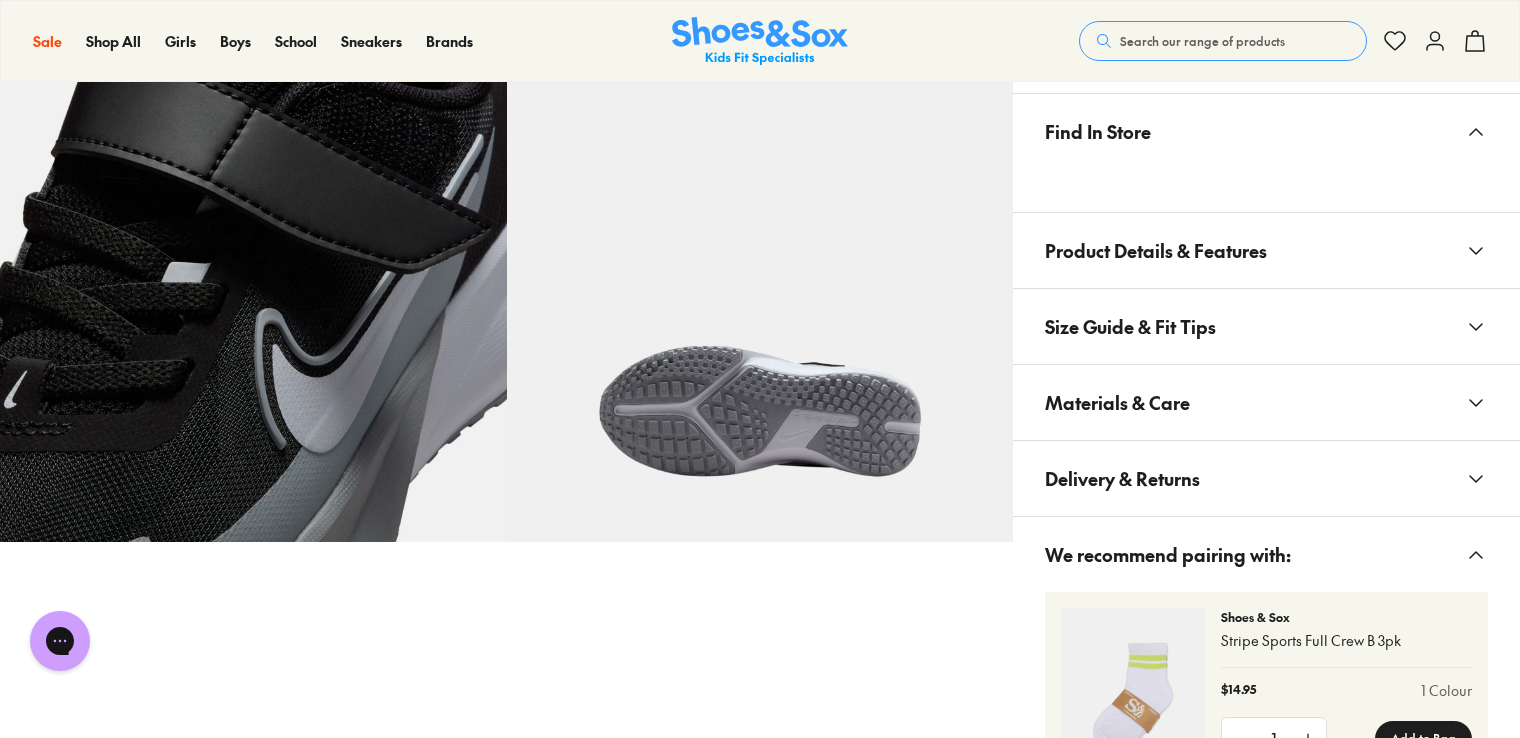 click on "Product Details & Features" at bounding box center [1156, 250] 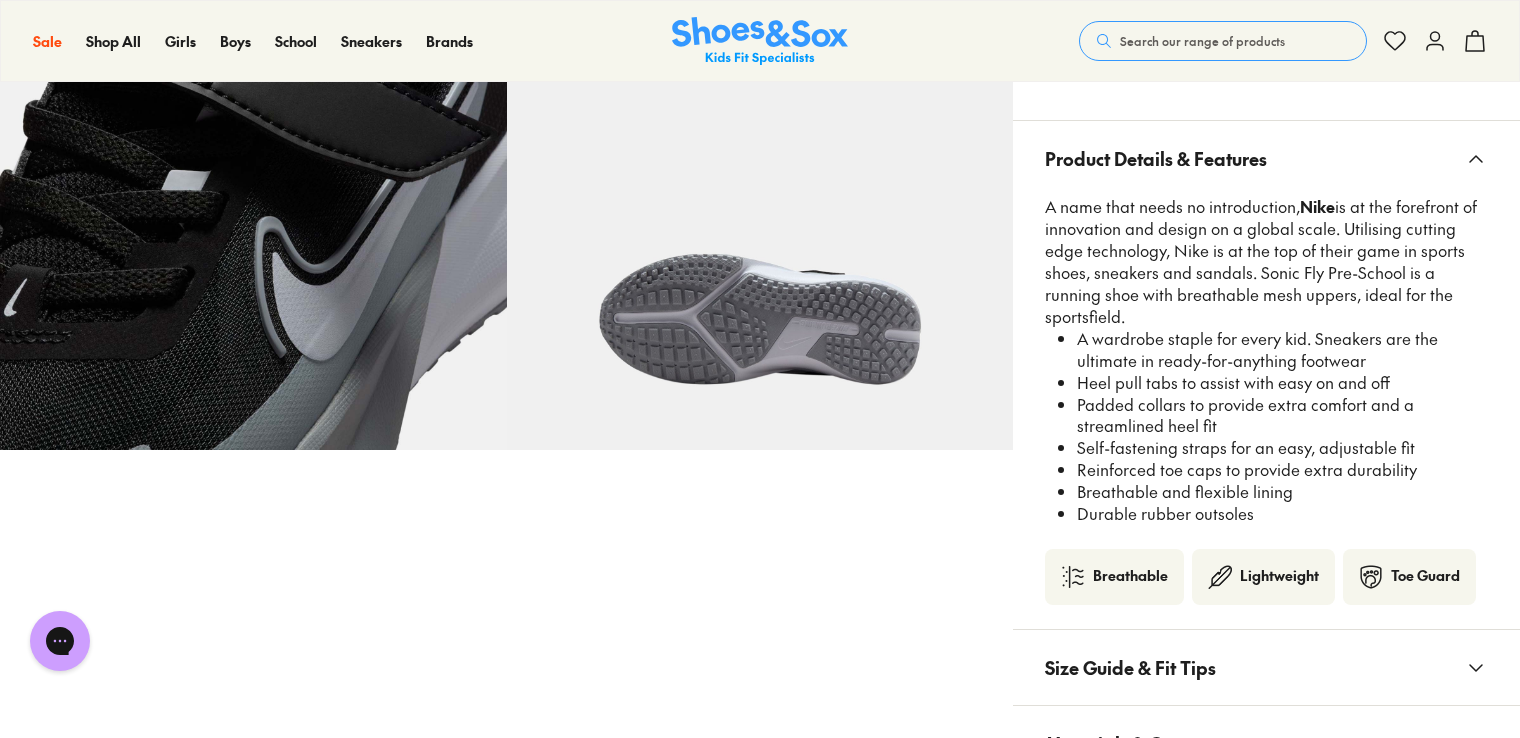 scroll, scrollTop: 1500, scrollLeft: 0, axis: vertical 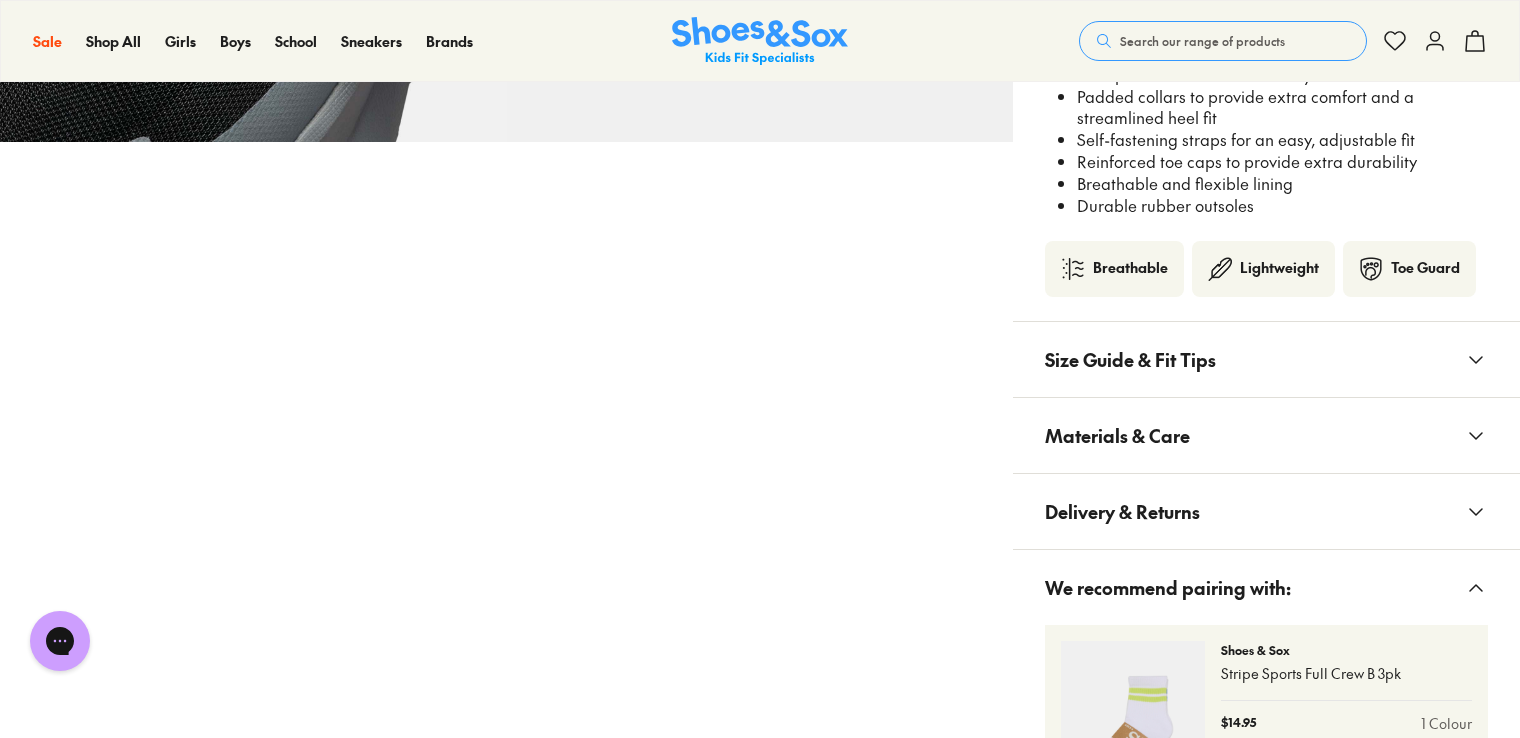 click on "Size Guide & Fit Tips" at bounding box center (1130, 359) 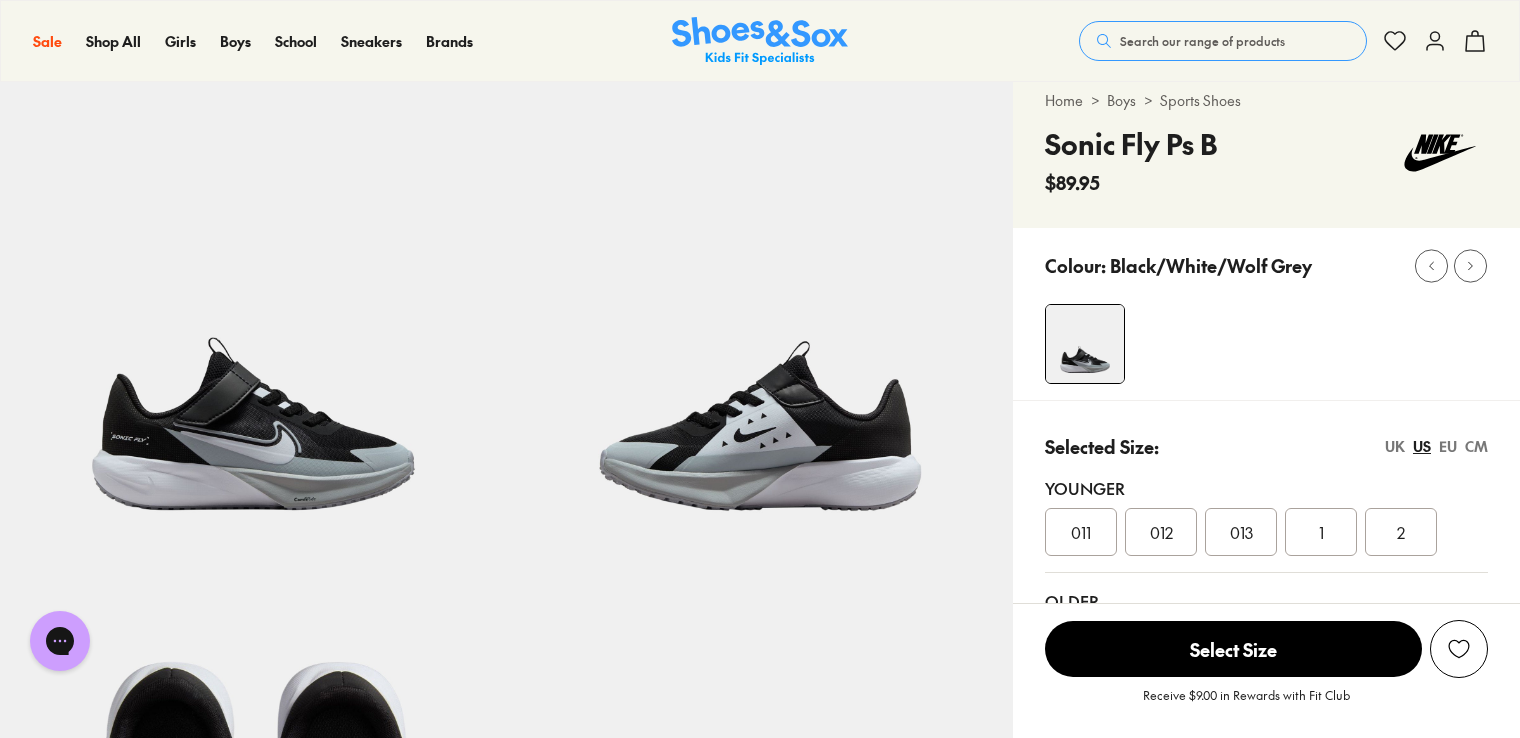 scroll, scrollTop: 0, scrollLeft: 0, axis: both 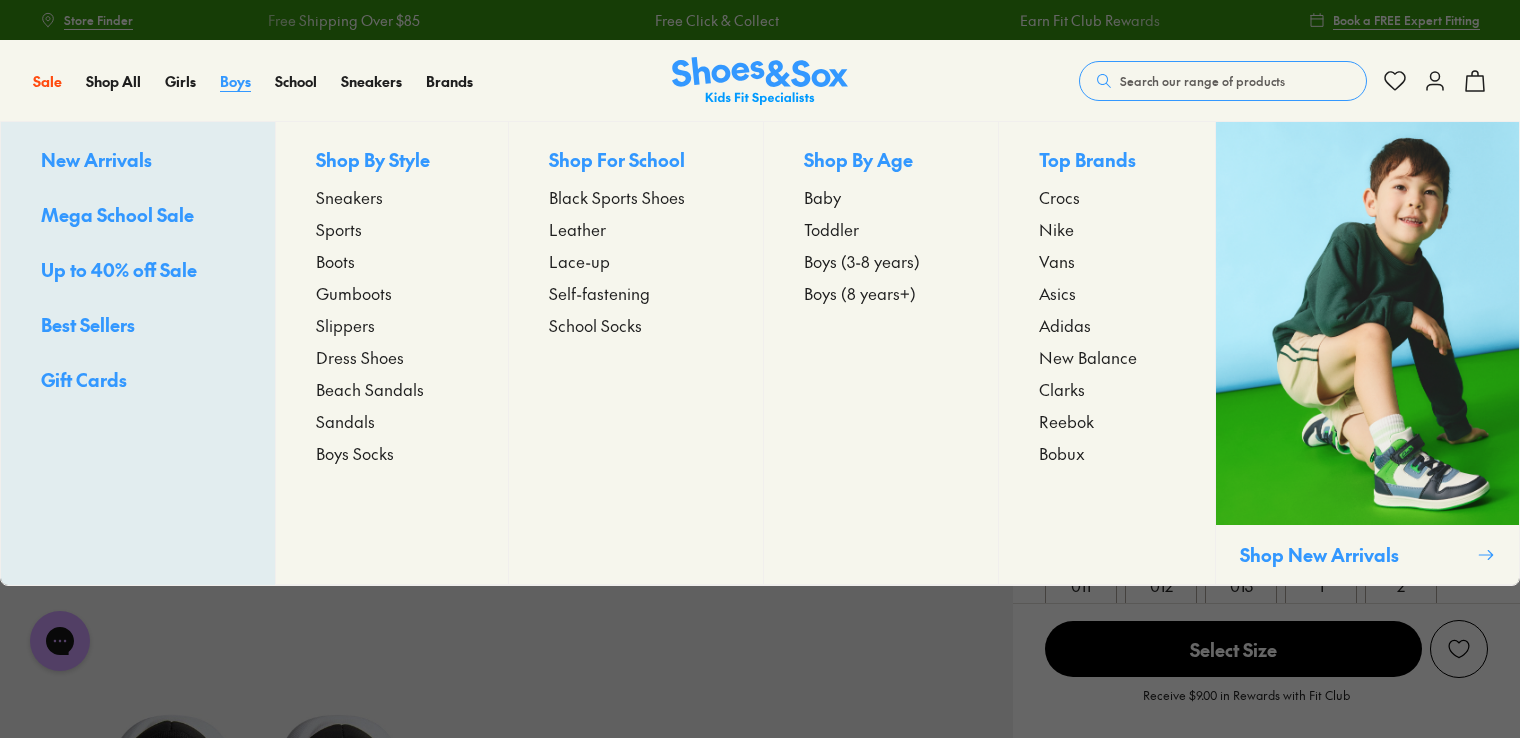 click on "Boys" at bounding box center (235, 81) 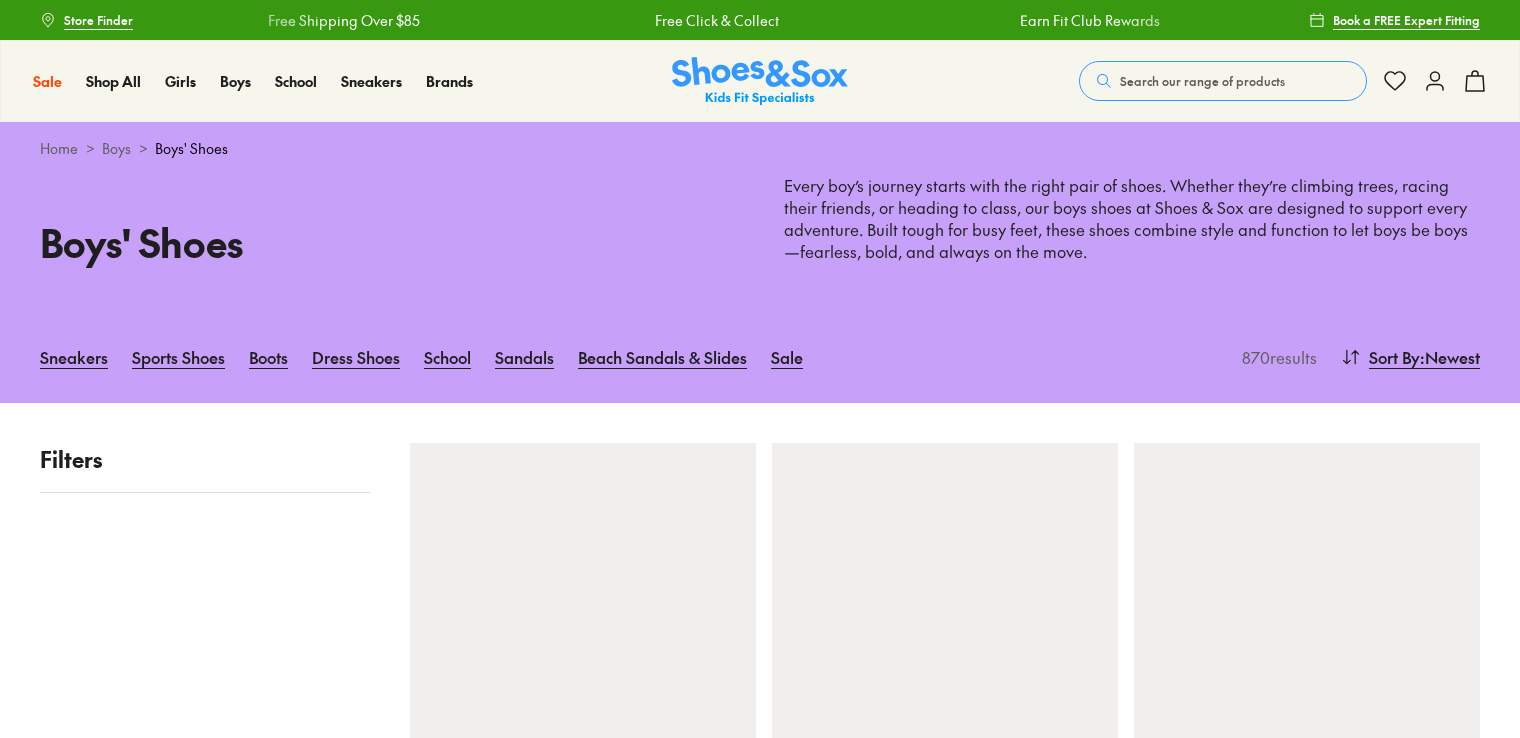 scroll, scrollTop: 0, scrollLeft: 0, axis: both 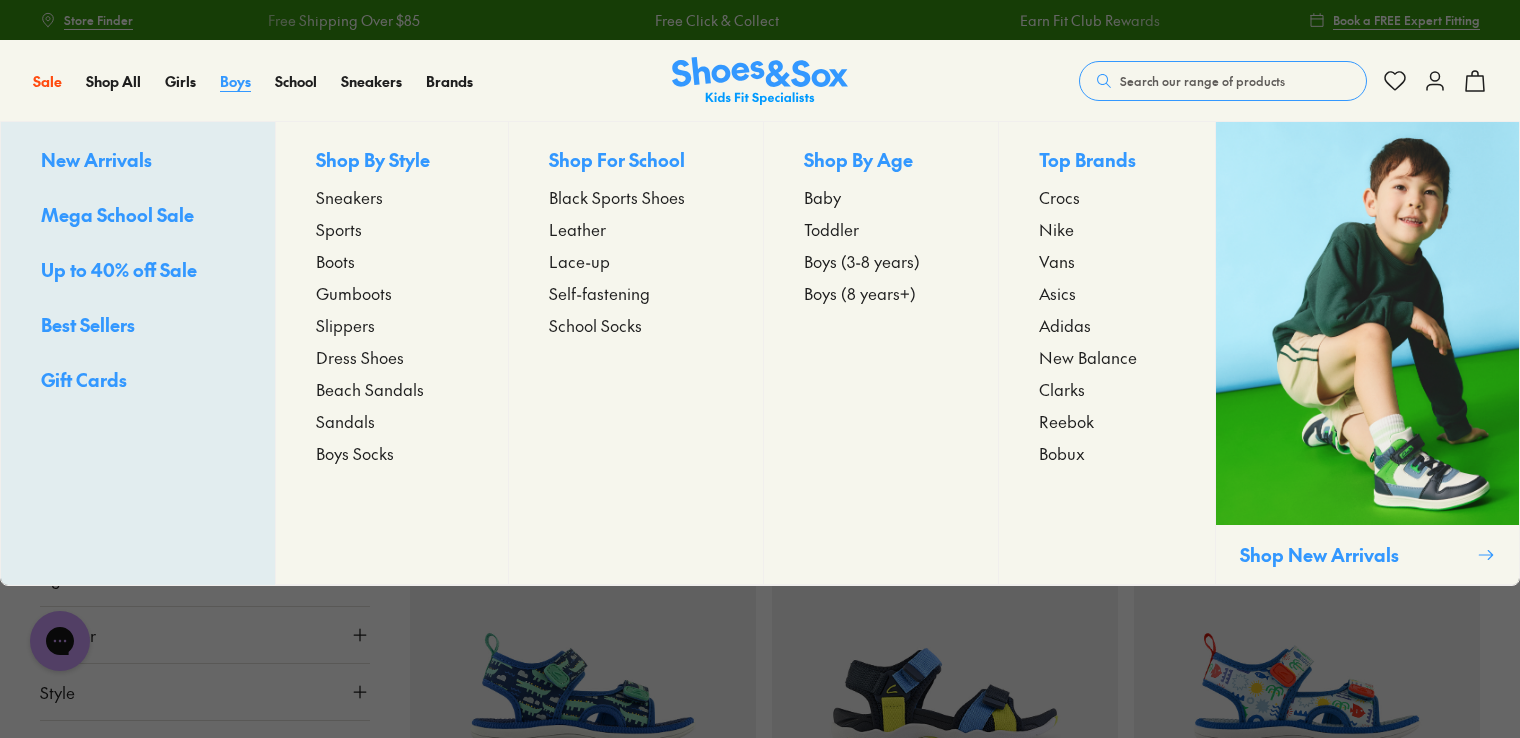click on "Boys" at bounding box center (235, 81) 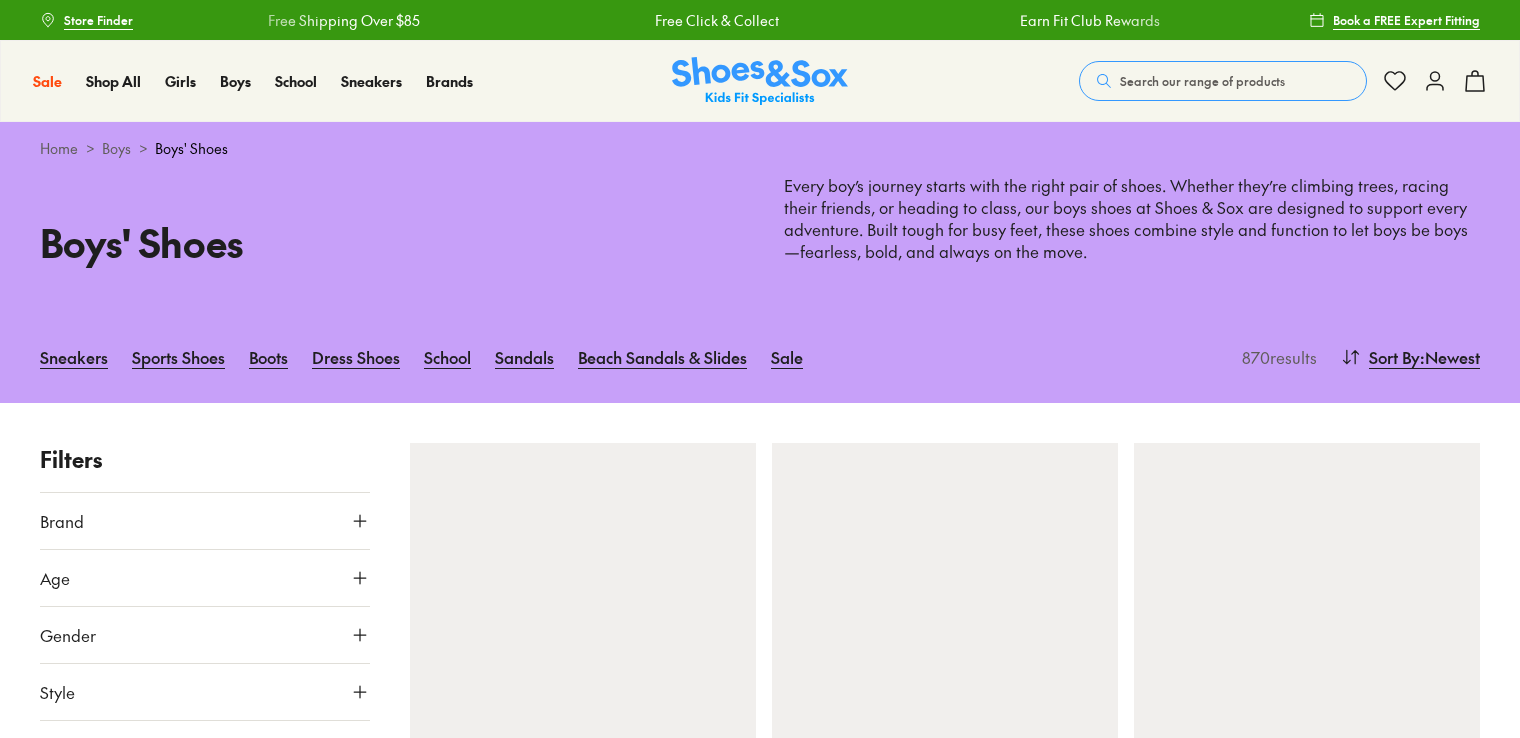 scroll, scrollTop: 0, scrollLeft: 0, axis: both 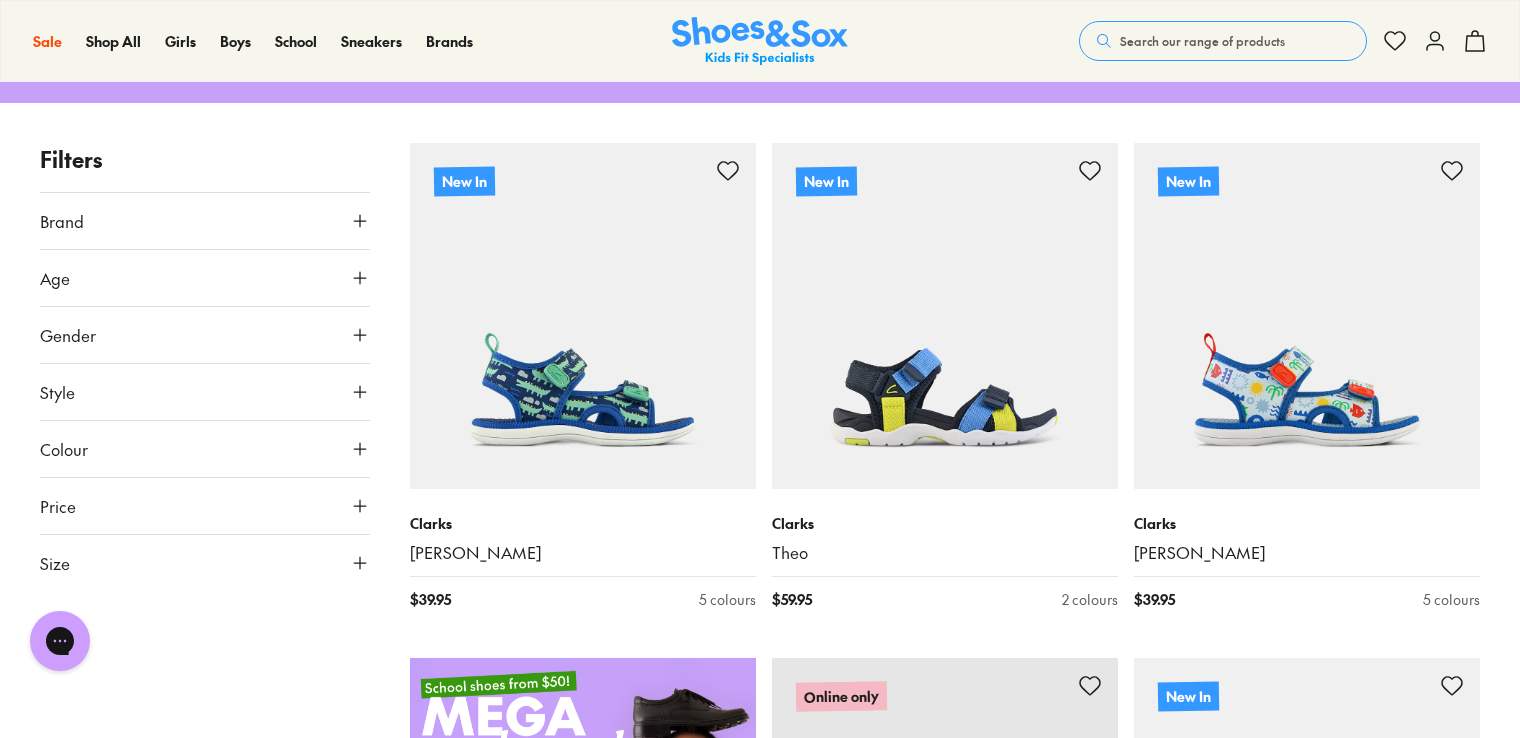click 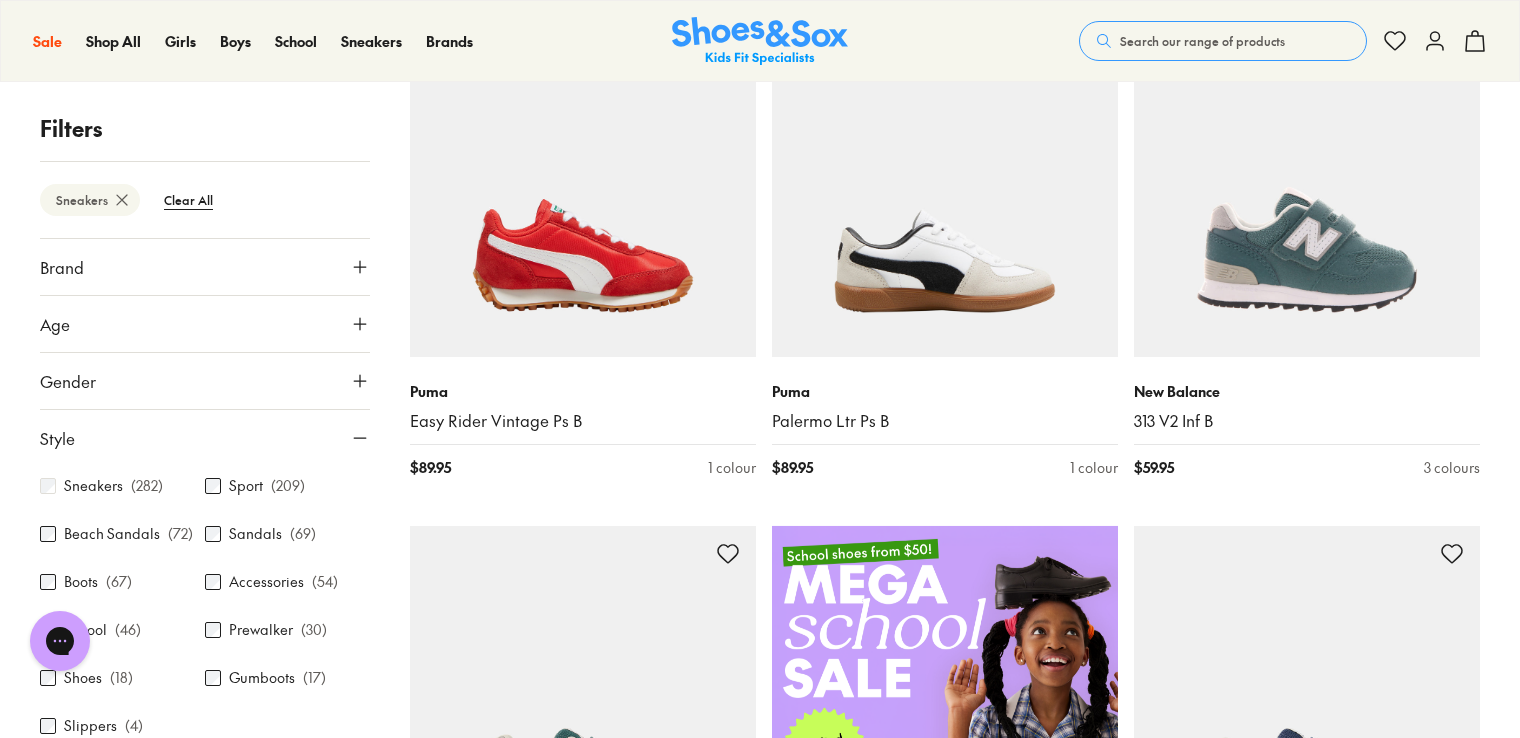 scroll, scrollTop: 444, scrollLeft: 0, axis: vertical 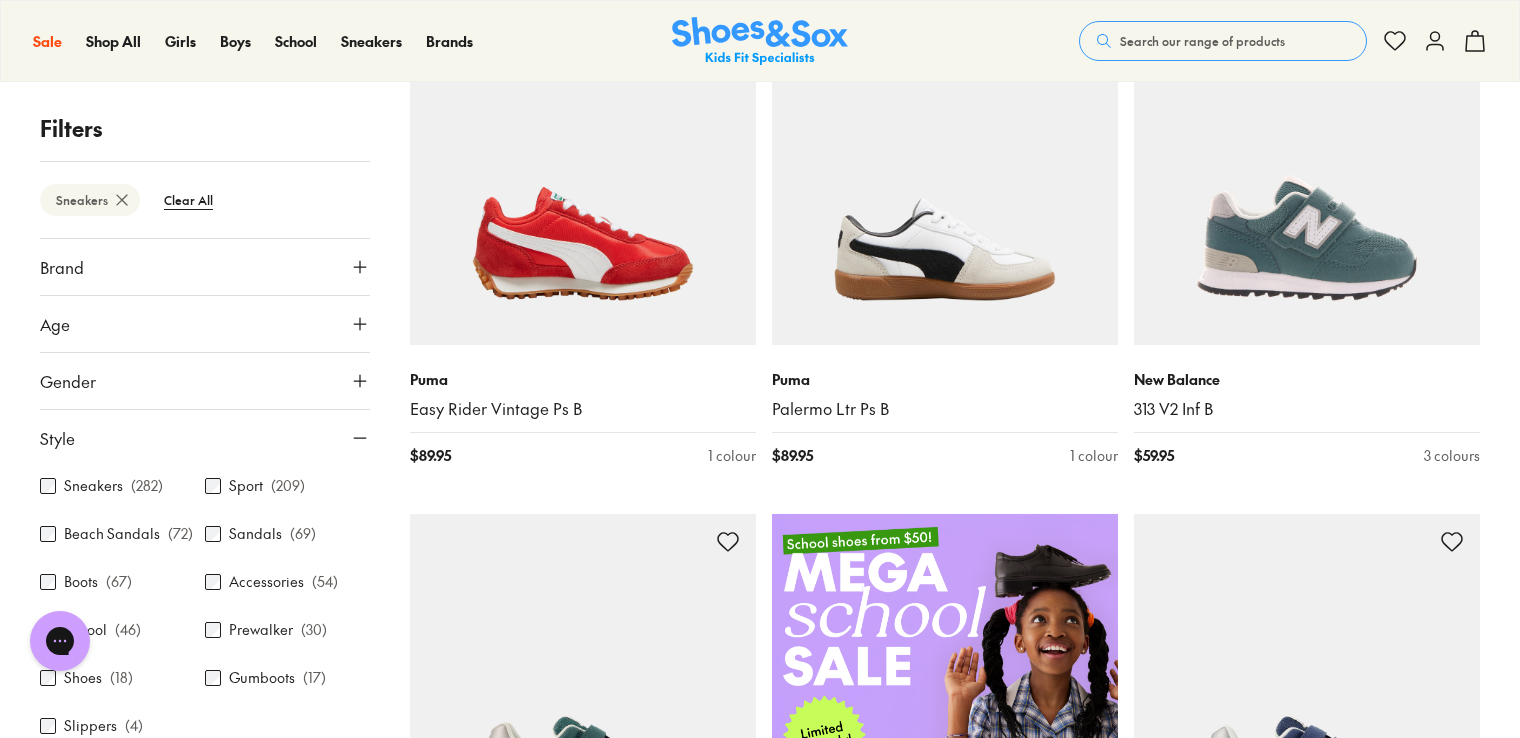 click 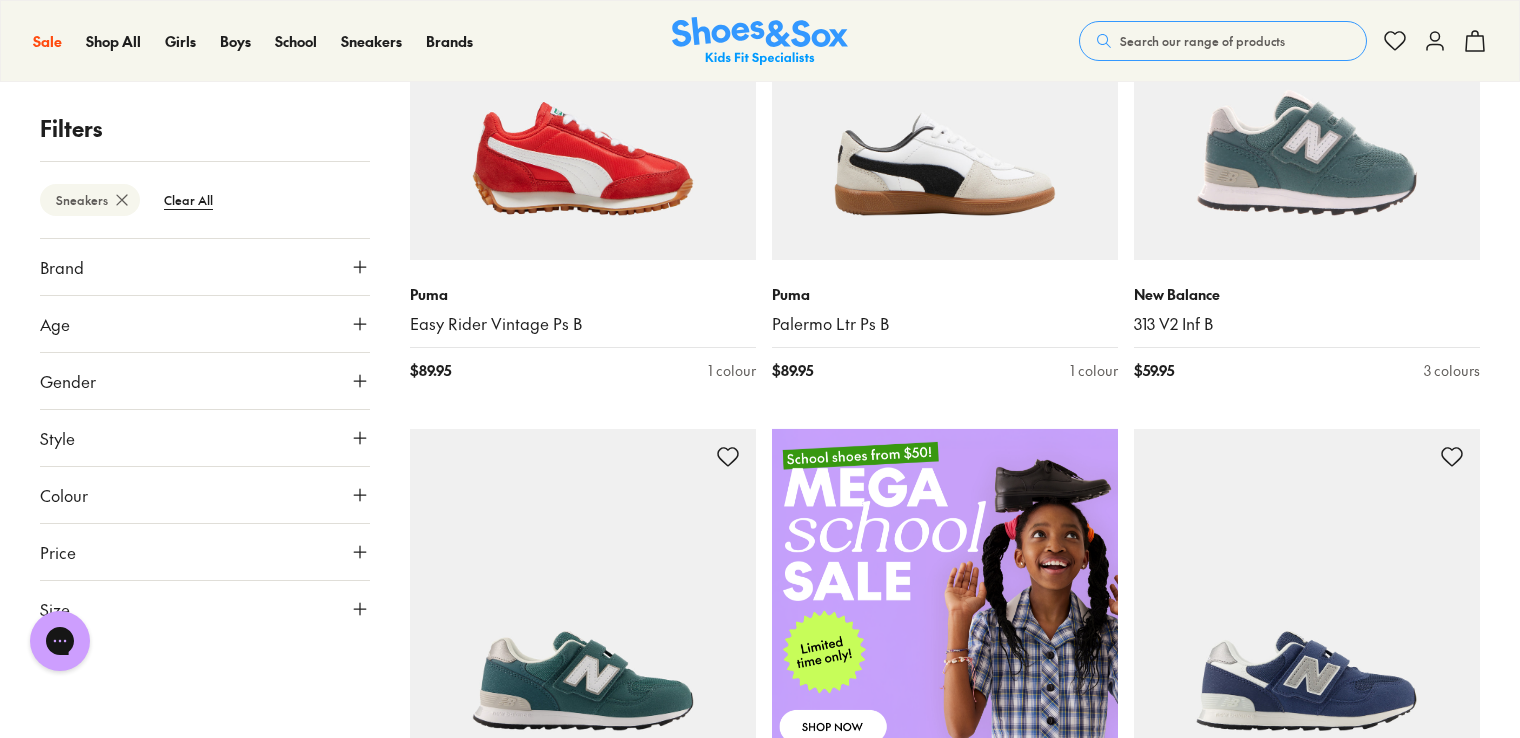 scroll, scrollTop: 644, scrollLeft: 0, axis: vertical 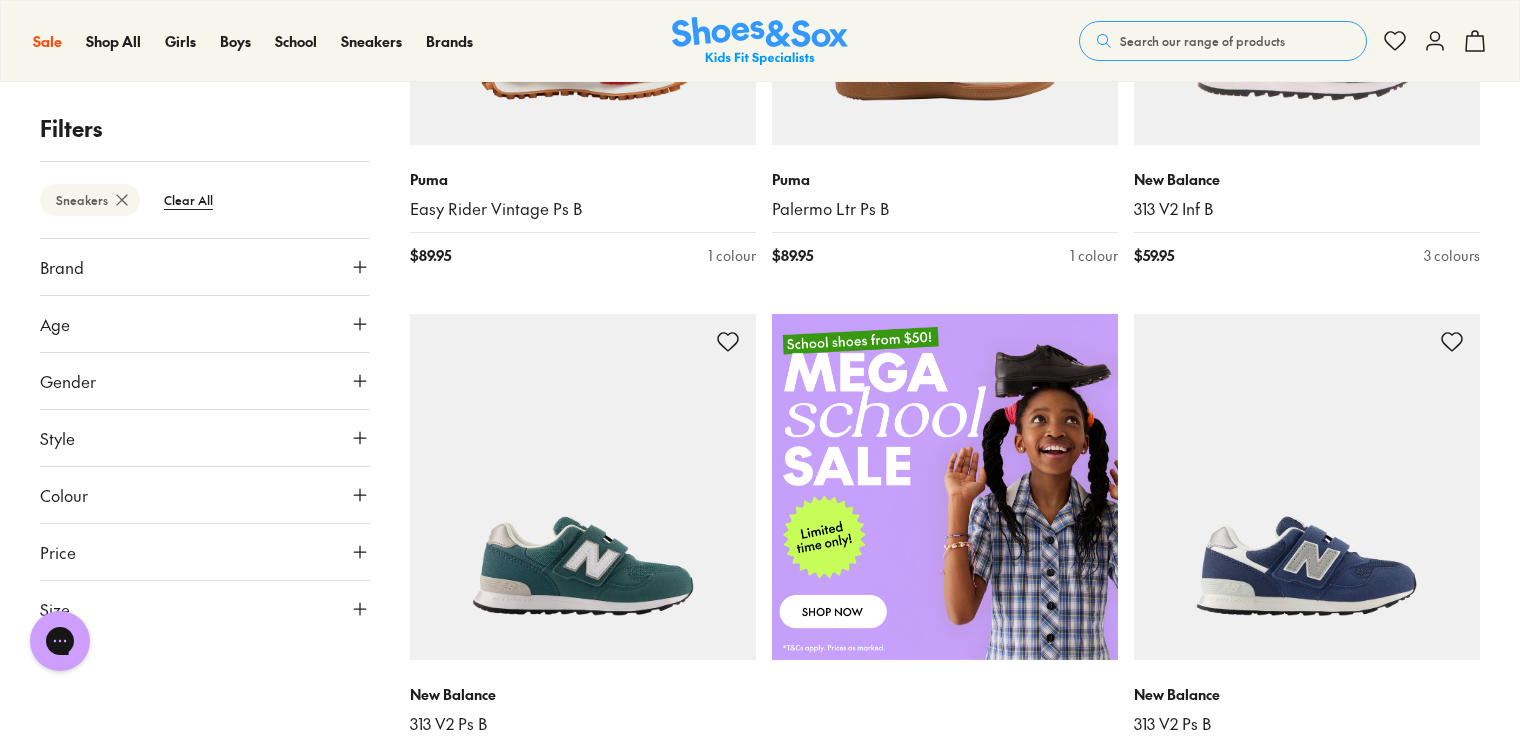 click 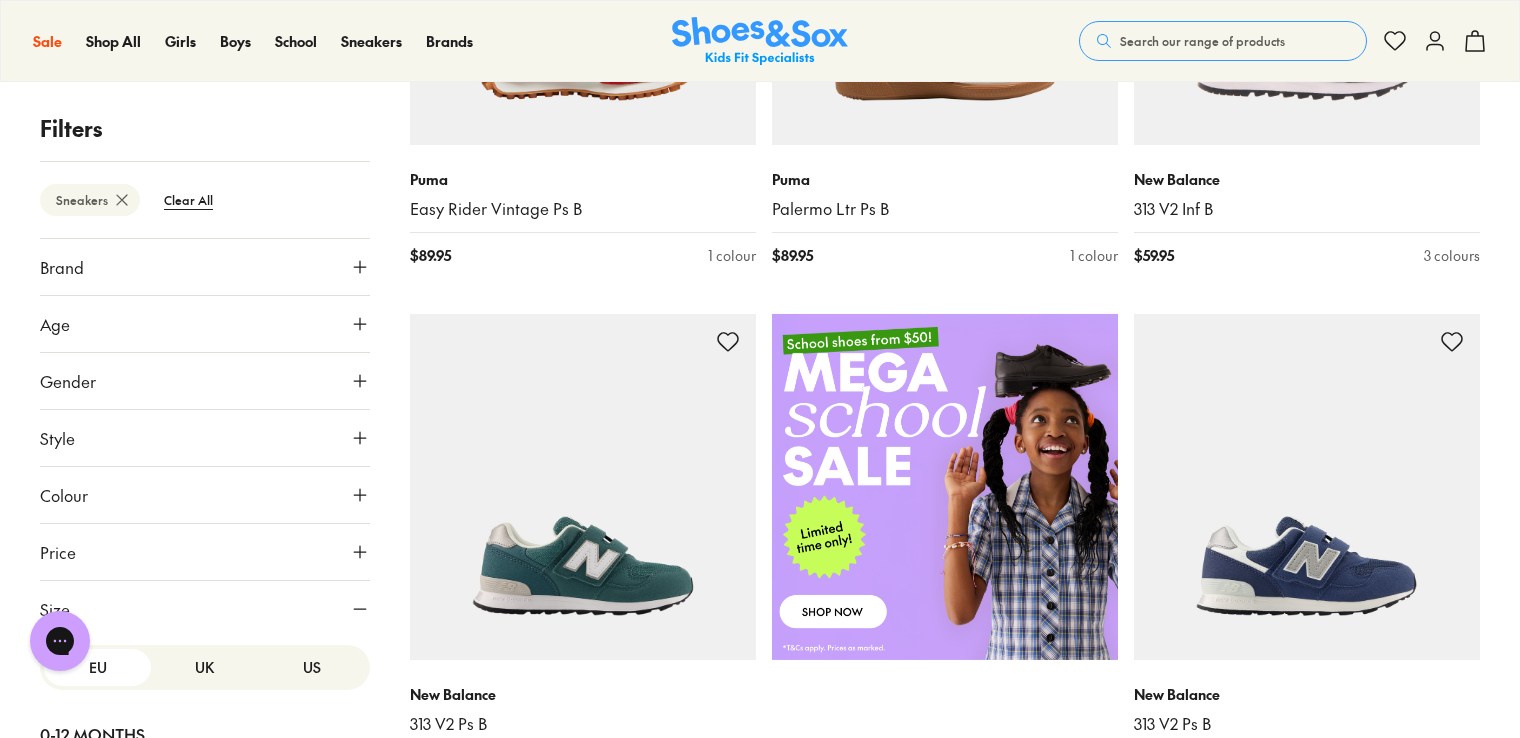 scroll, scrollTop: 280, scrollLeft: 0, axis: vertical 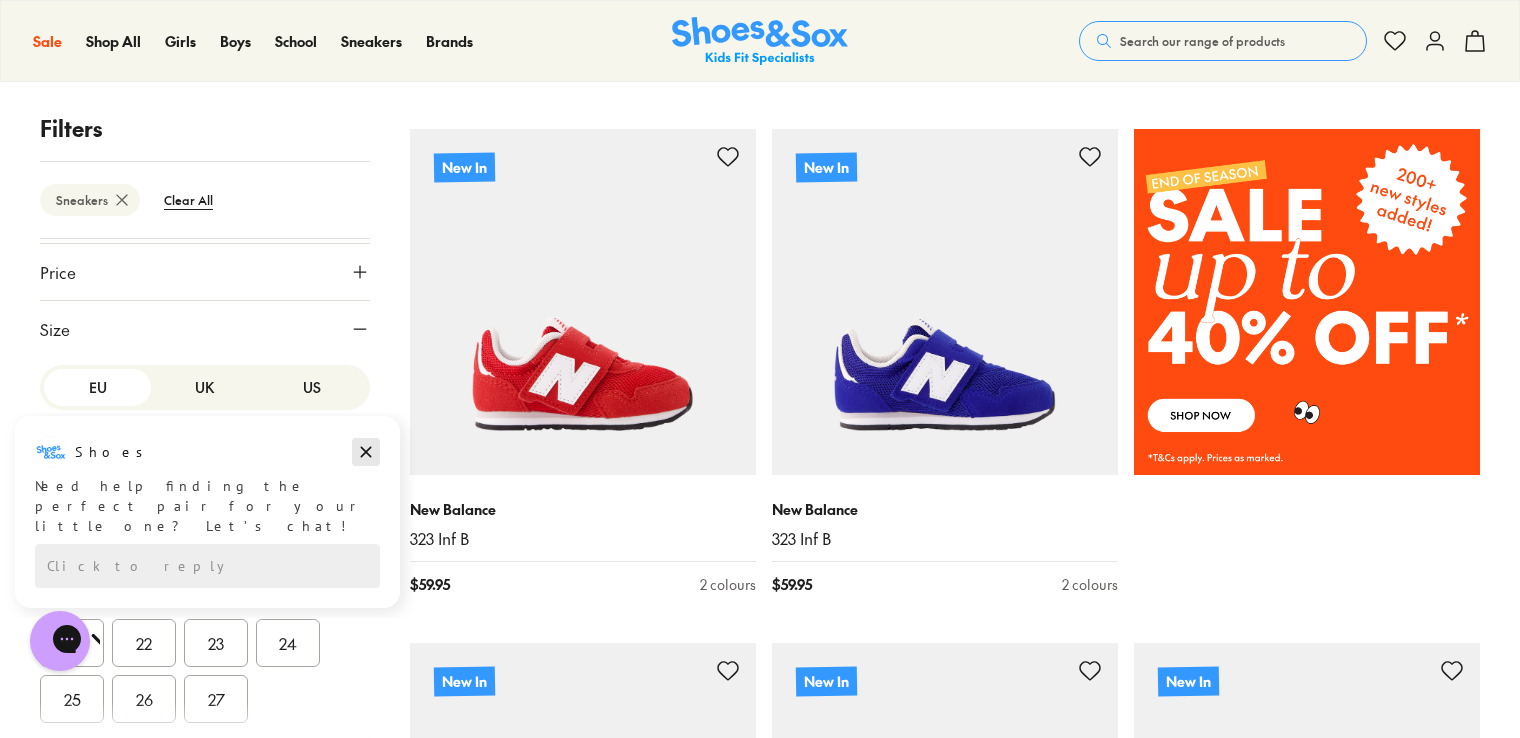 click 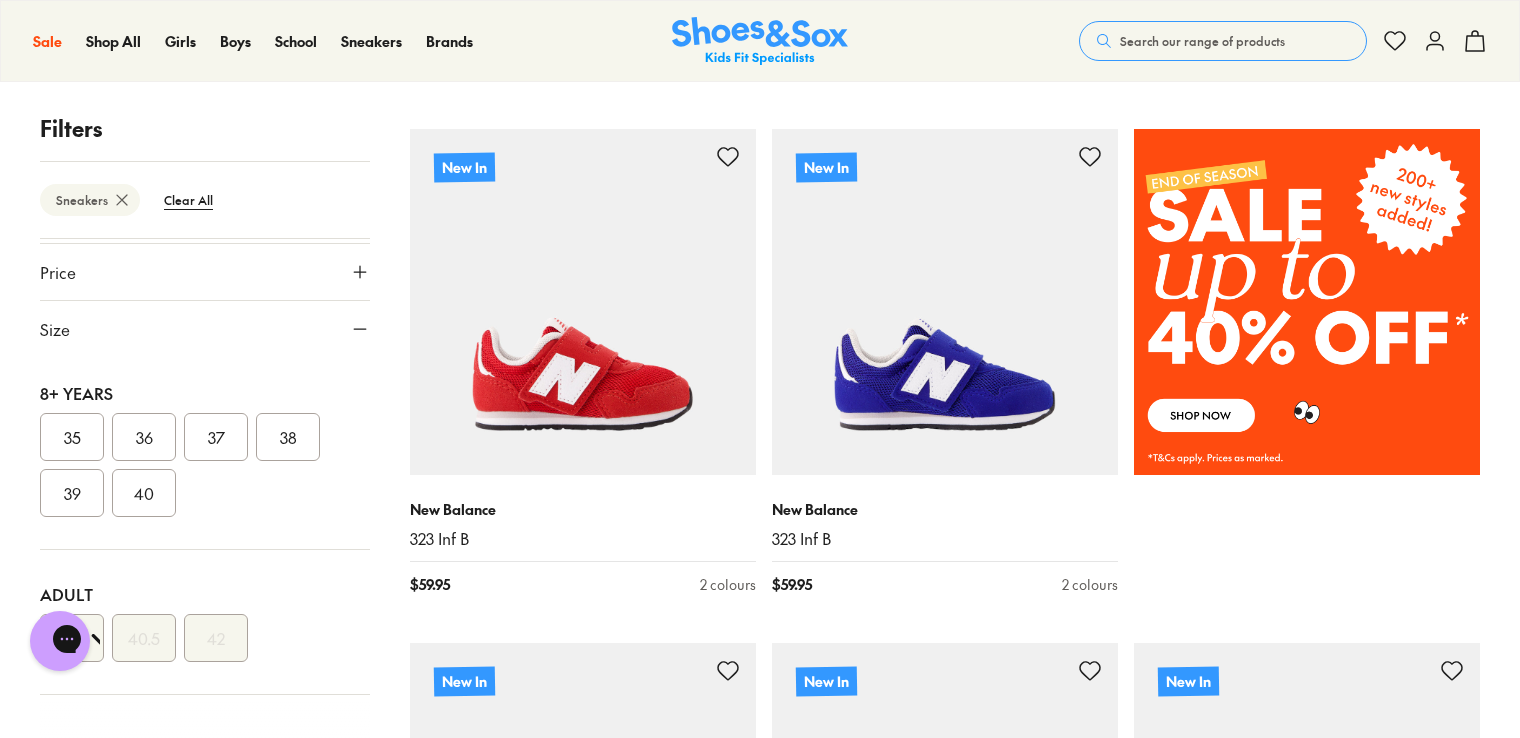scroll, scrollTop: 0, scrollLeft: 0, axis: both 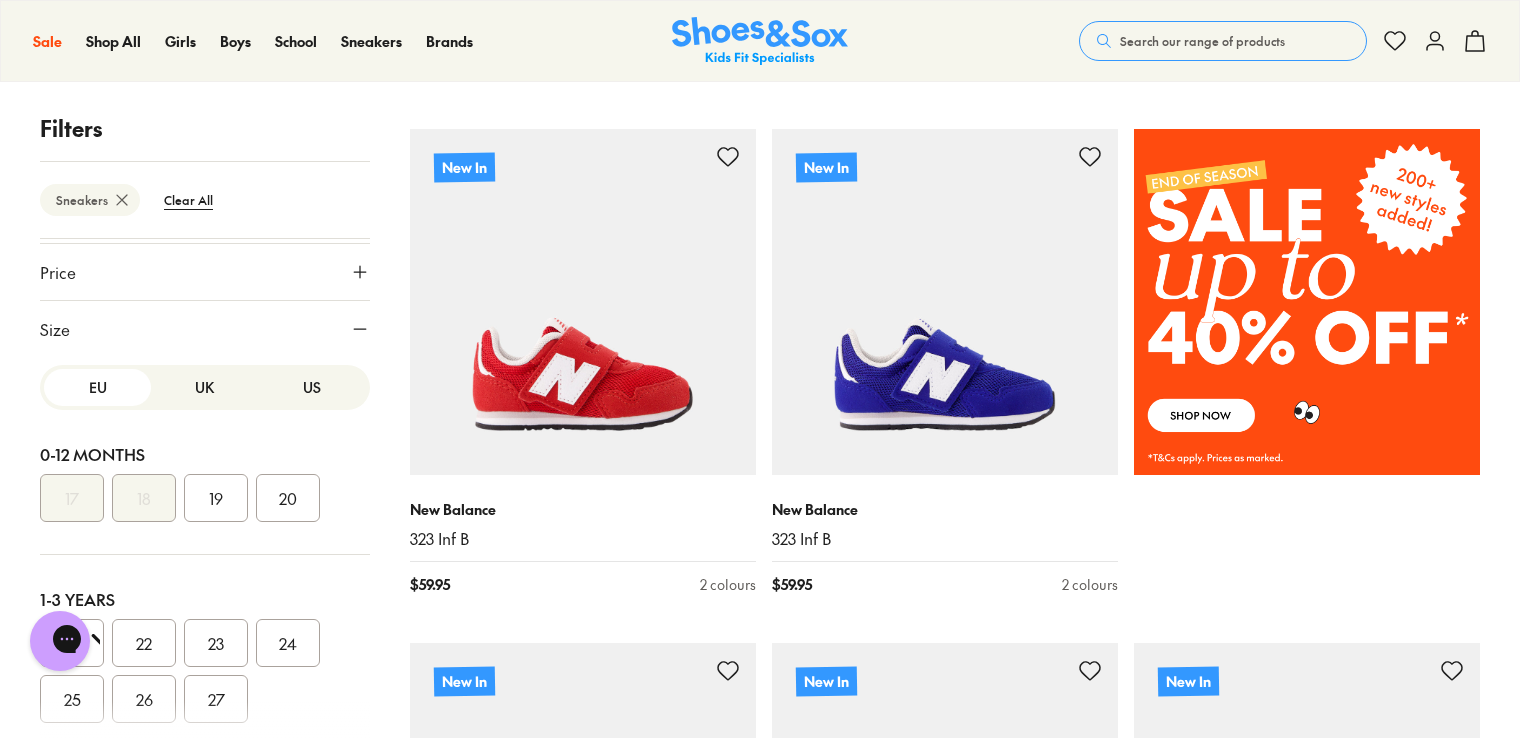 click on "Size" at bounding box center [205, 329] 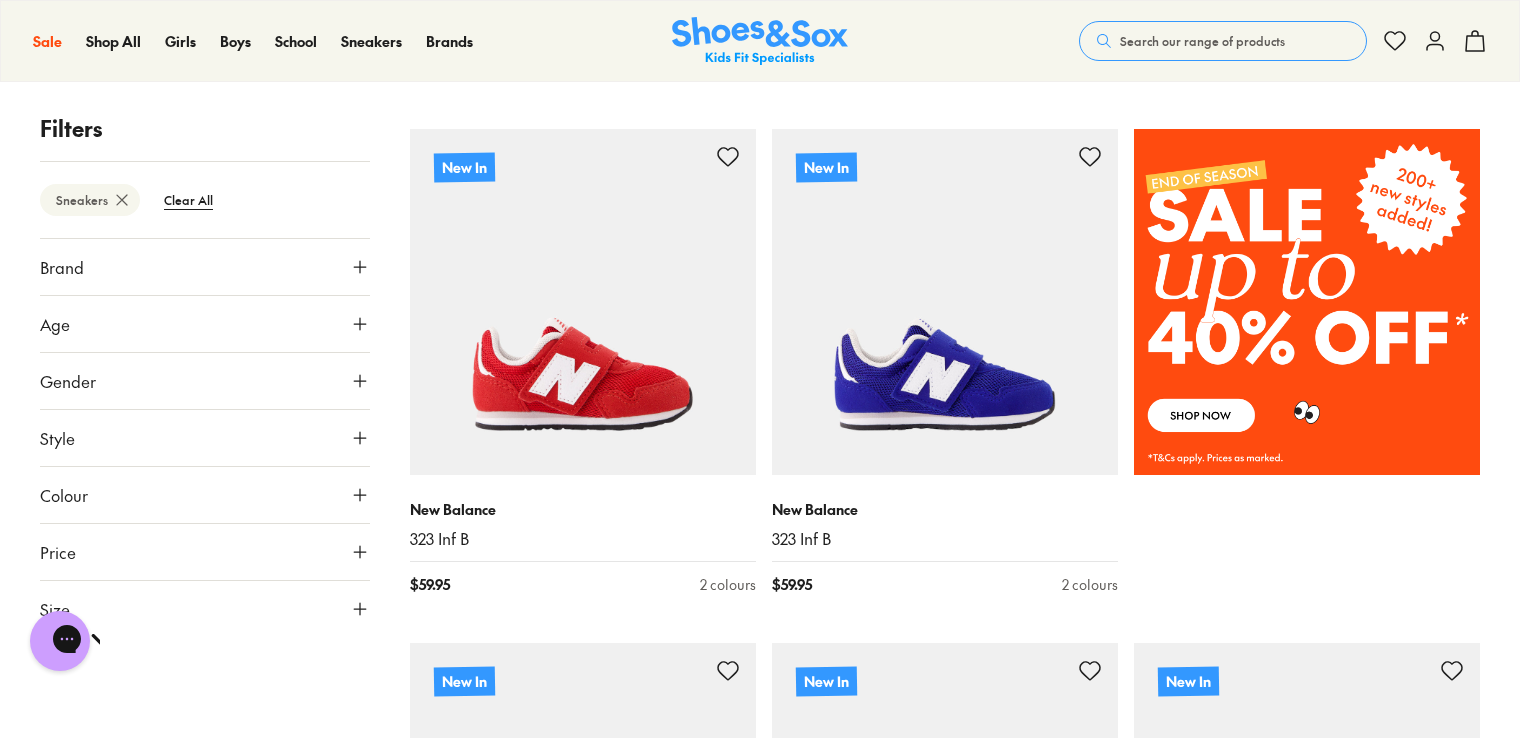 scroll, scrollTop: 0, scrollLeft: 0, axis: both 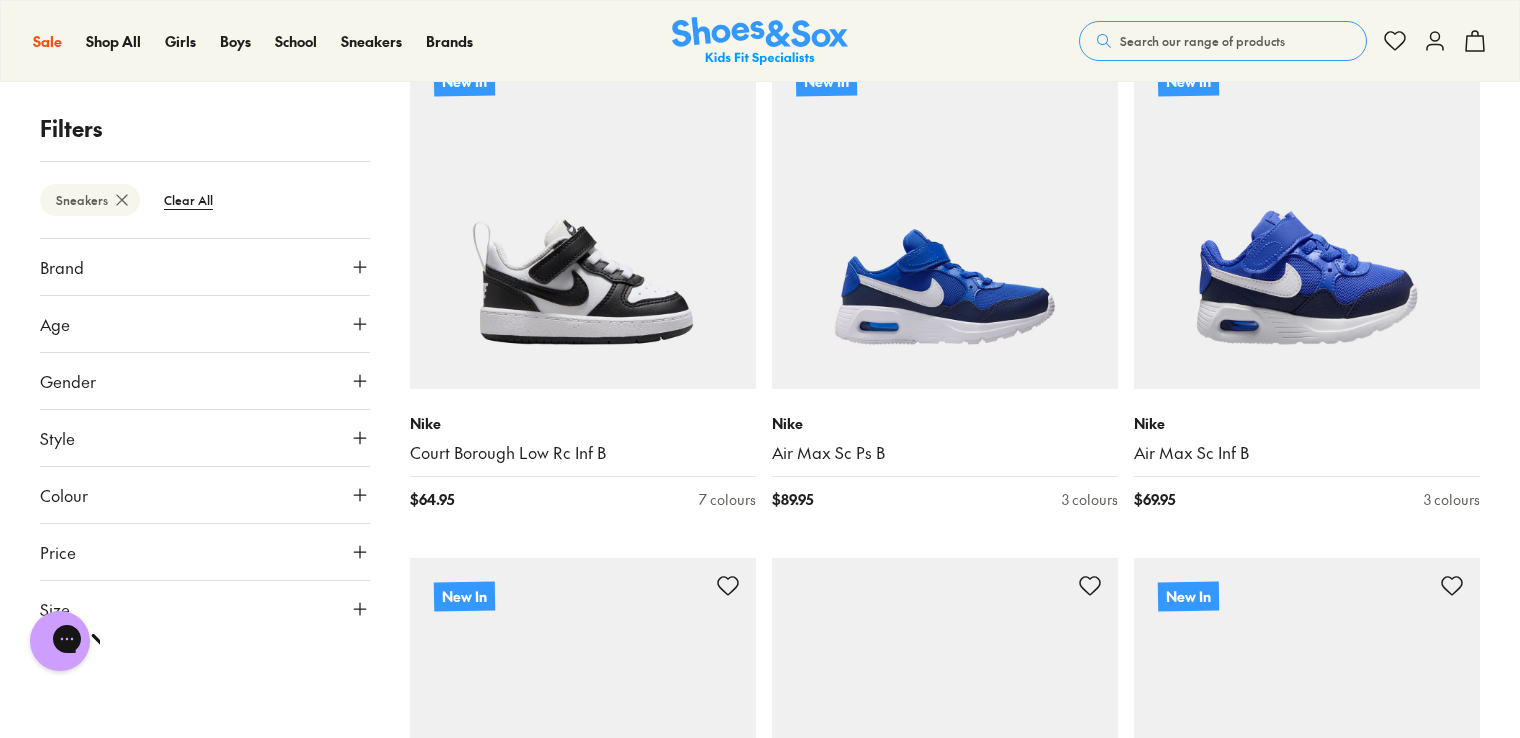 click 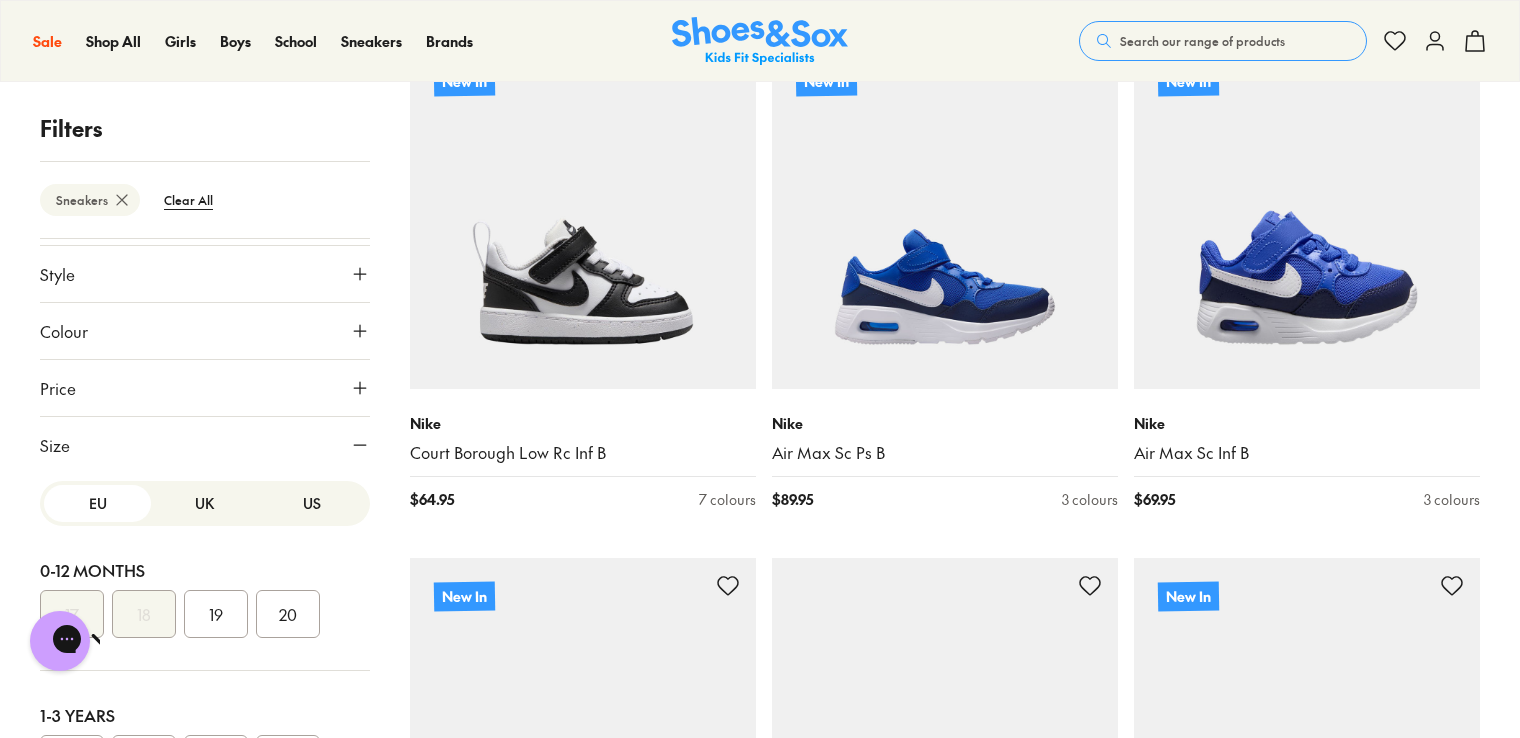 scroll, scrollTop: 280, scrollLeft: 0, axis: vertical 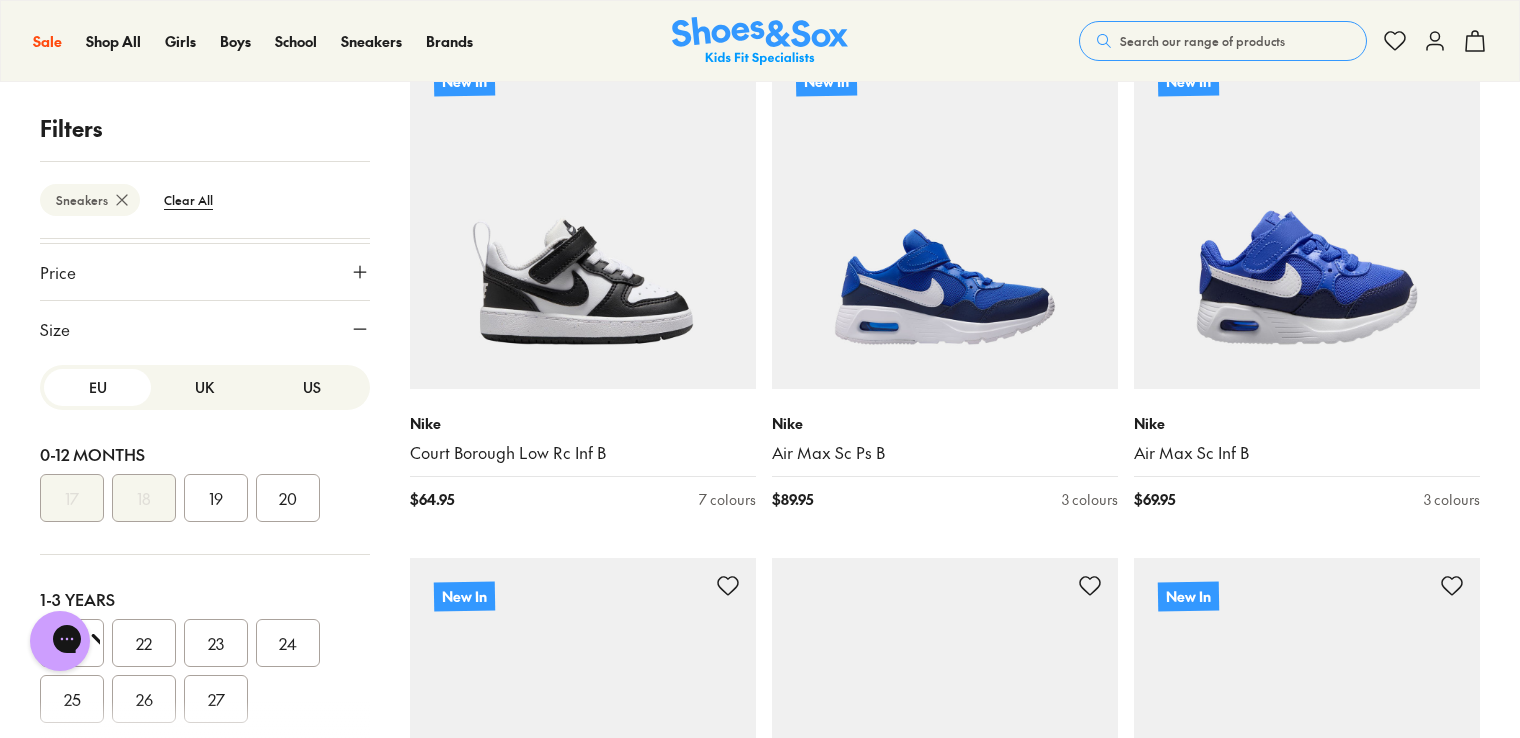 click on "UK" at bounding box center [204, 387] 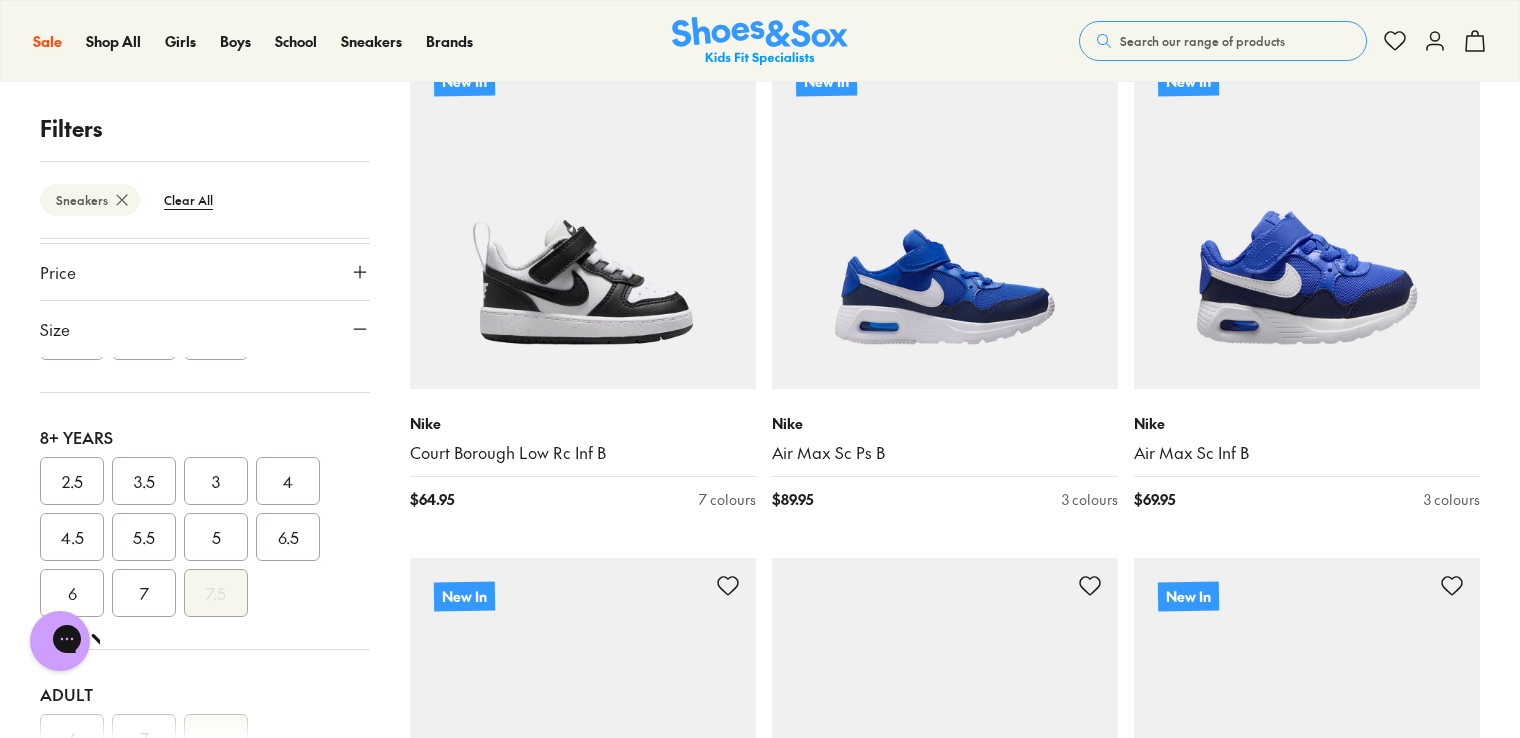 scroll, scrollTop: 632, scrollLeft: 0, axis: vertical 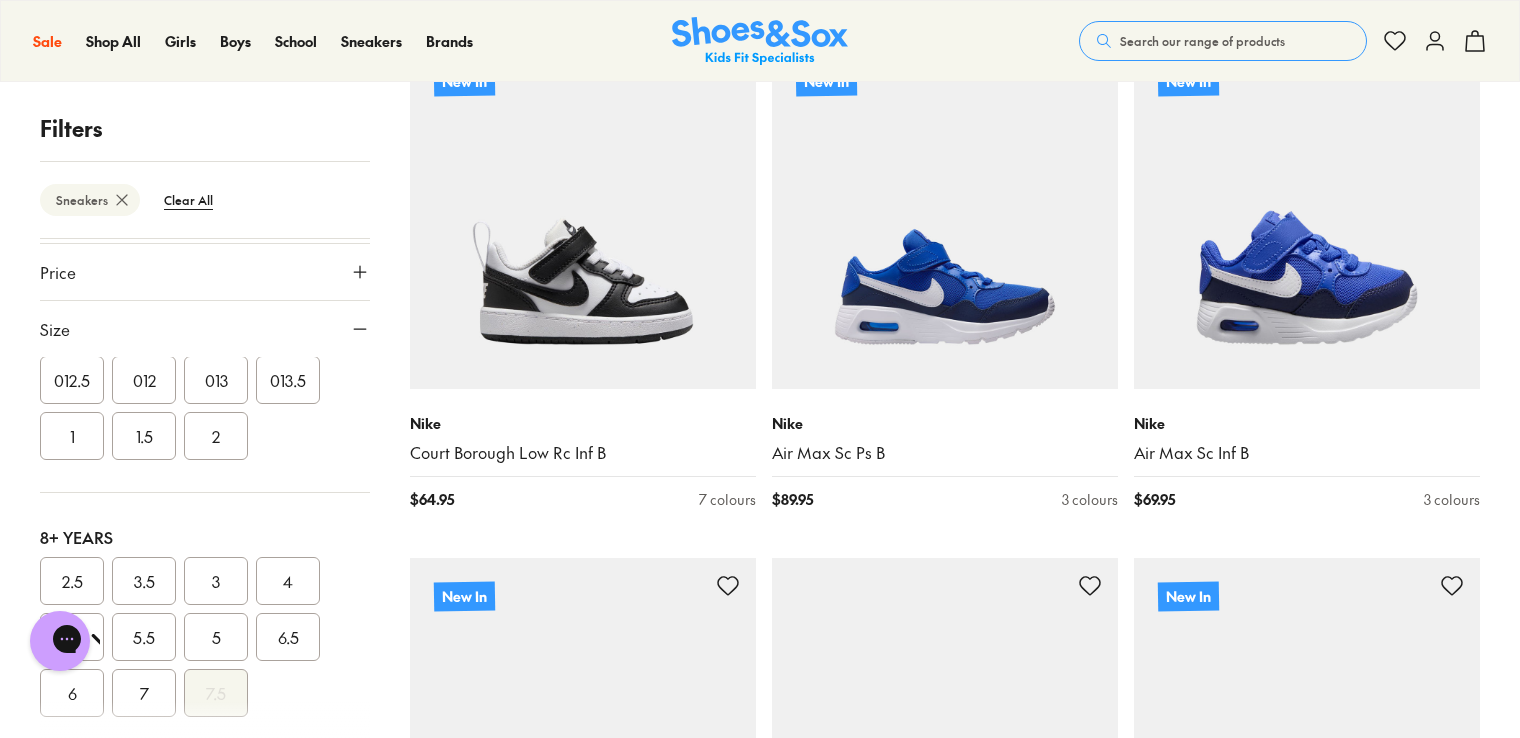 click on "2" at bounding box center [216, 436] 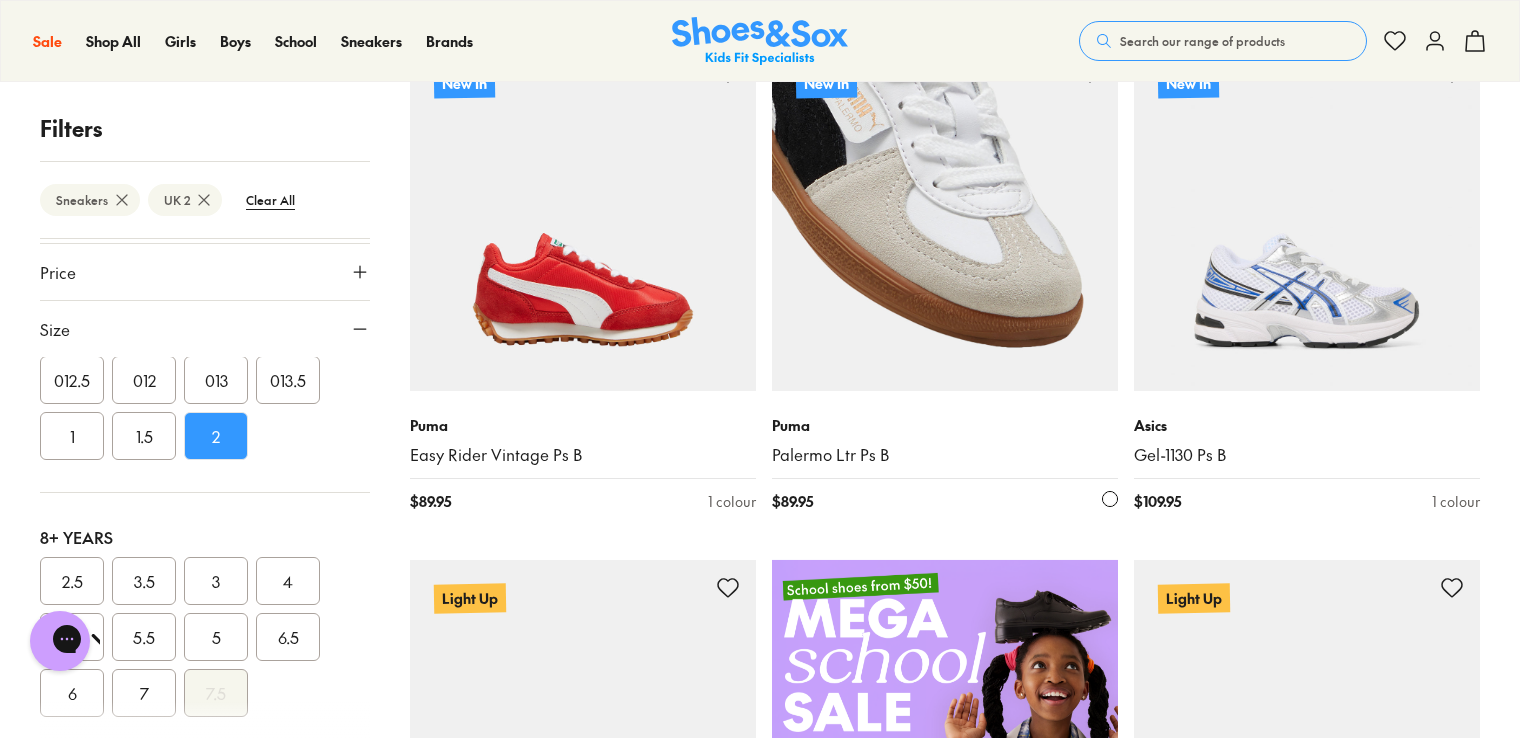 scroll, scrollTop: 36, scrollLeft: 0, axis: vertical 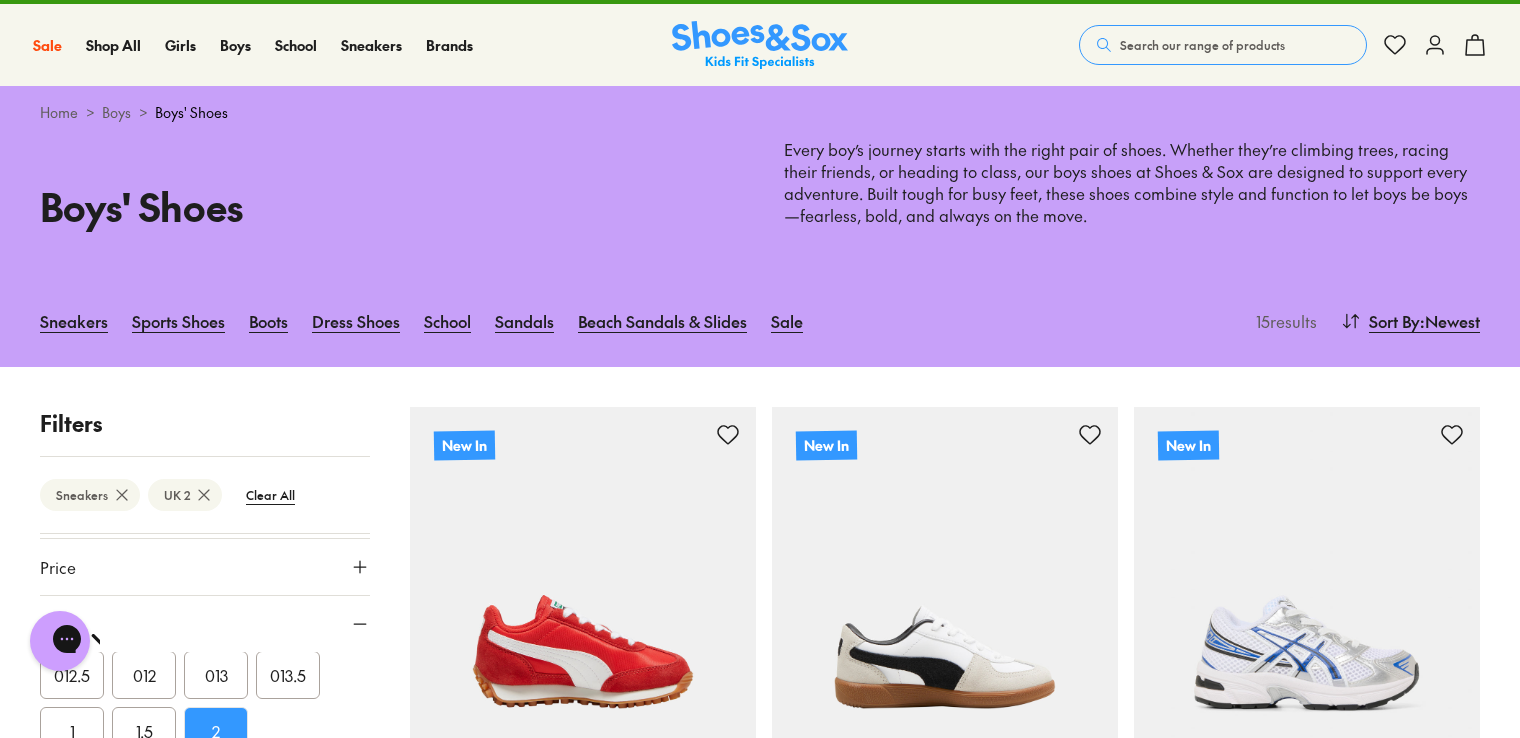 click on "Search our range of products" at bounding box center [1223, 45] 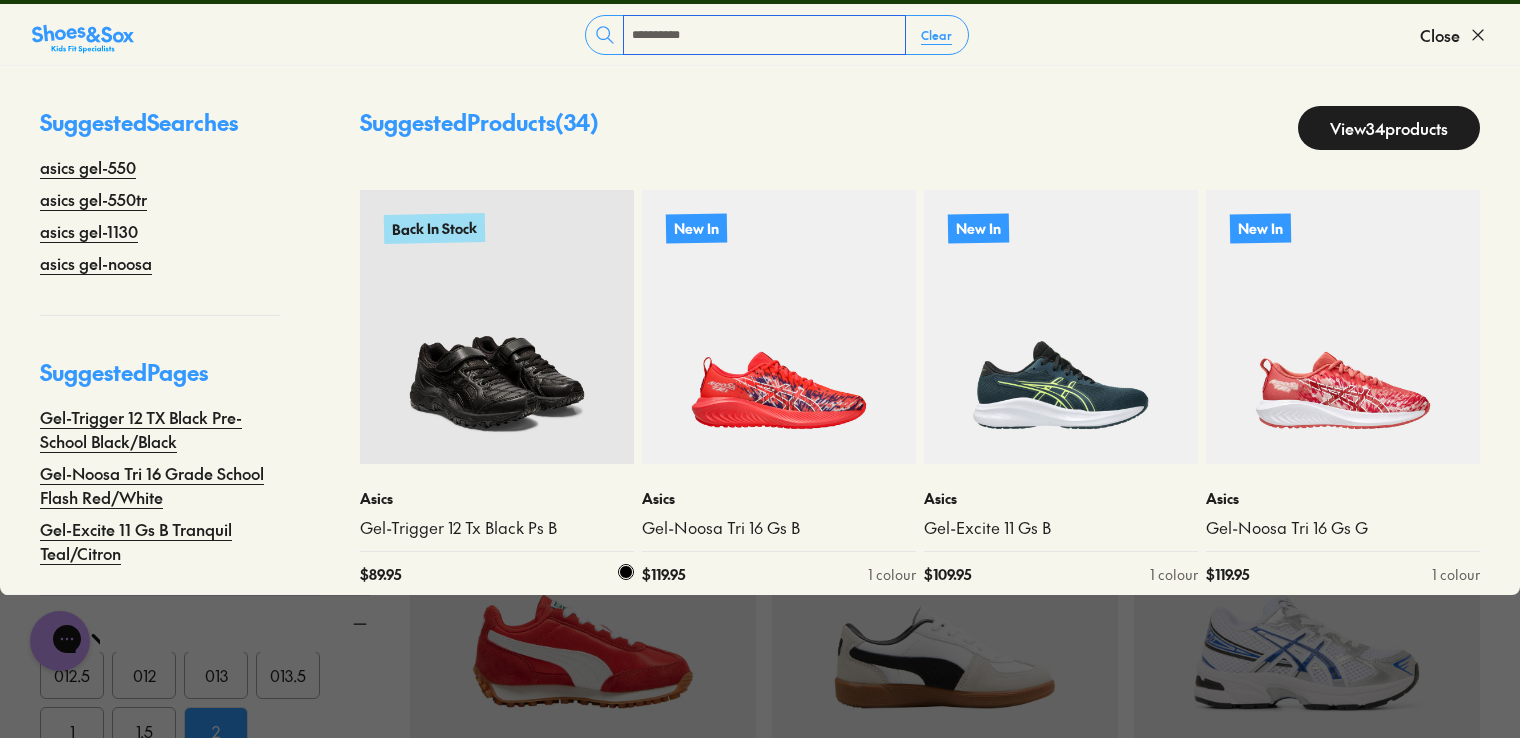 type on "**********" 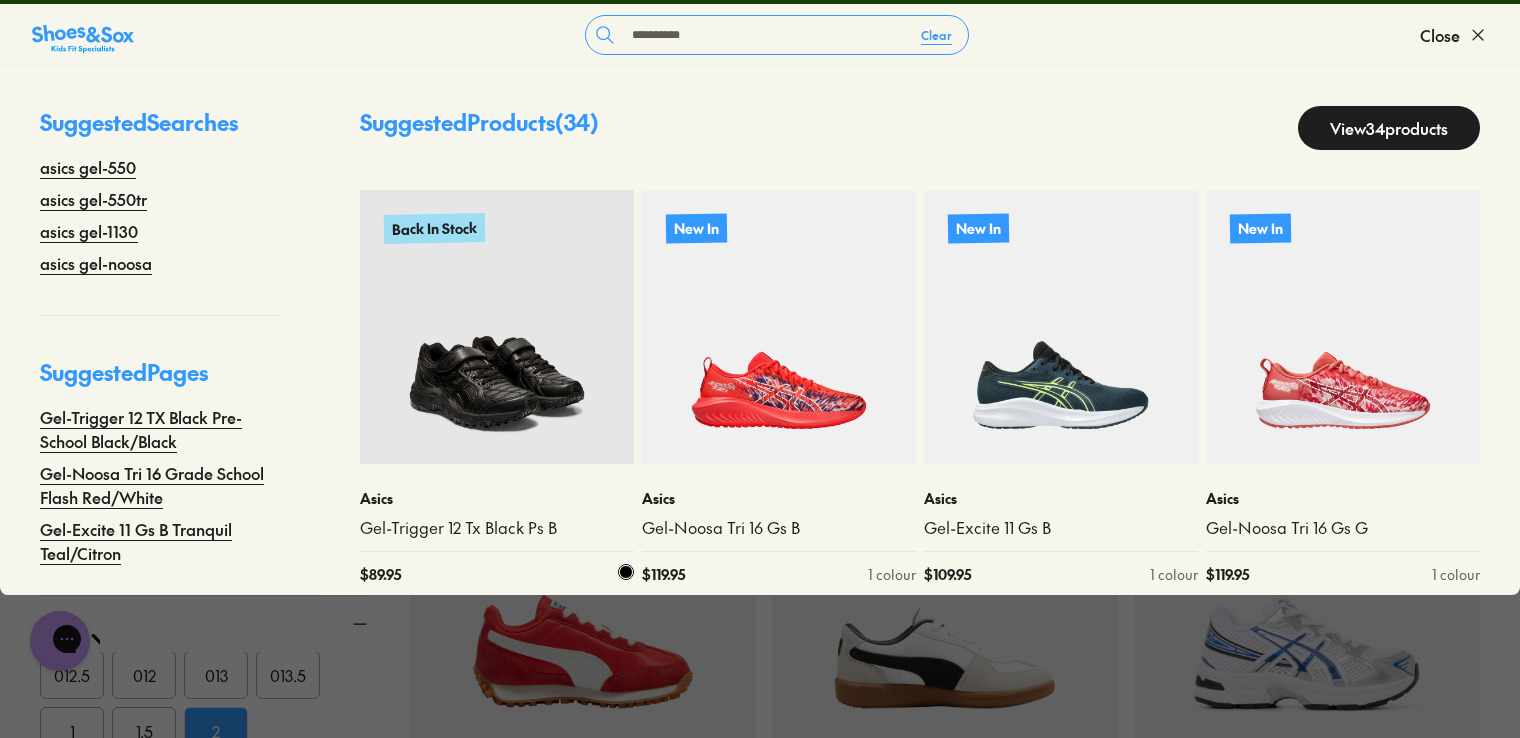 click at bounding box center [497, 327] 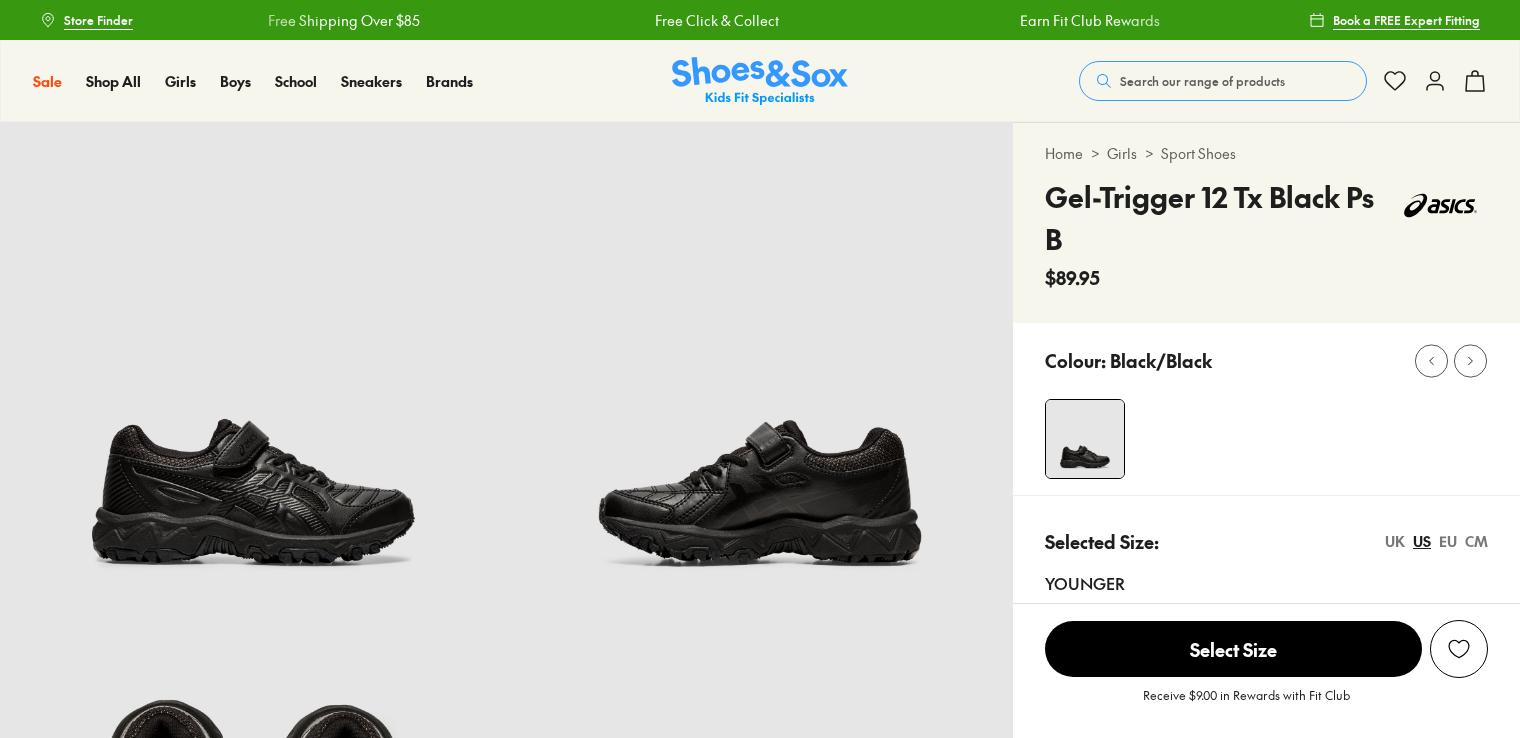 scroll, scrollTop: 0, scrollLeft: 0, axis: both 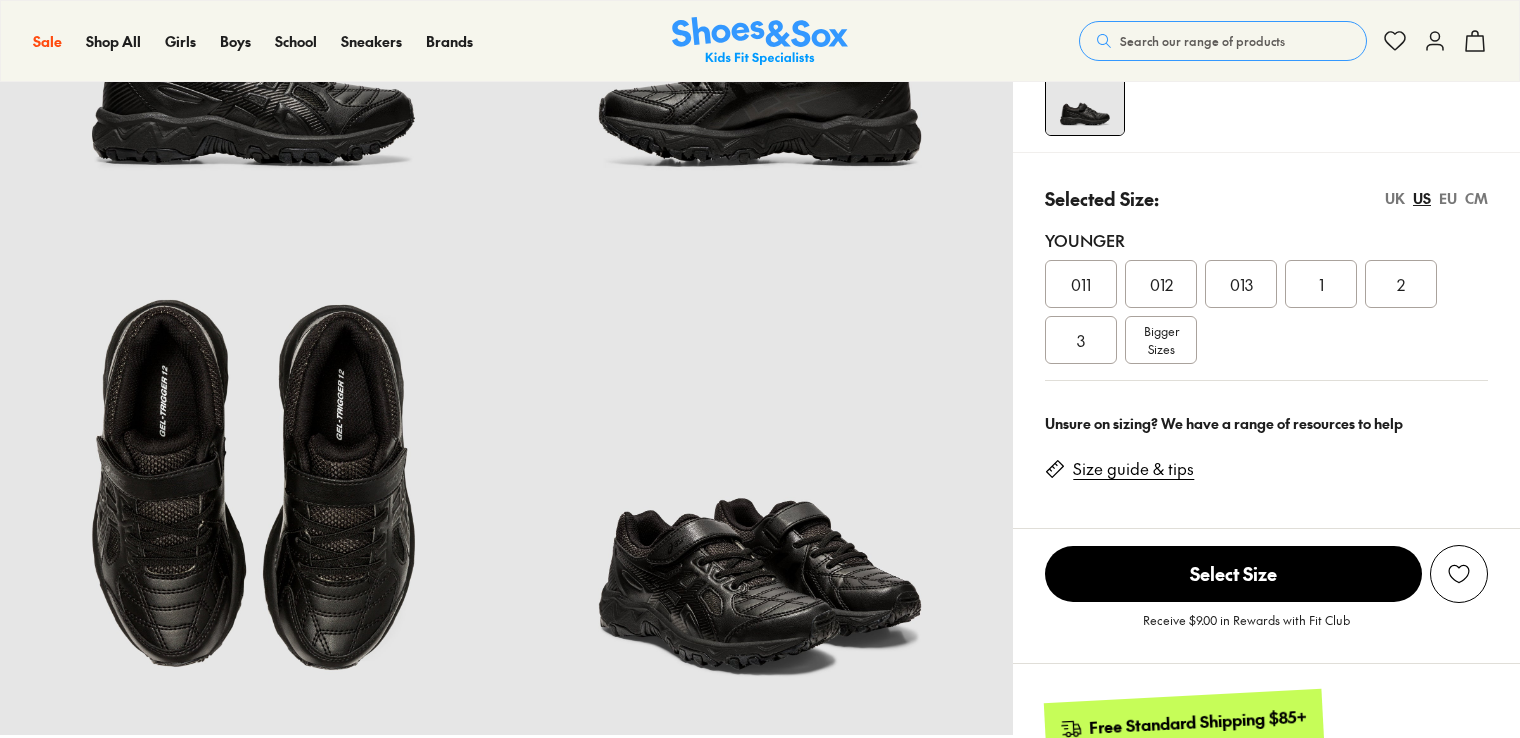 select on "*" 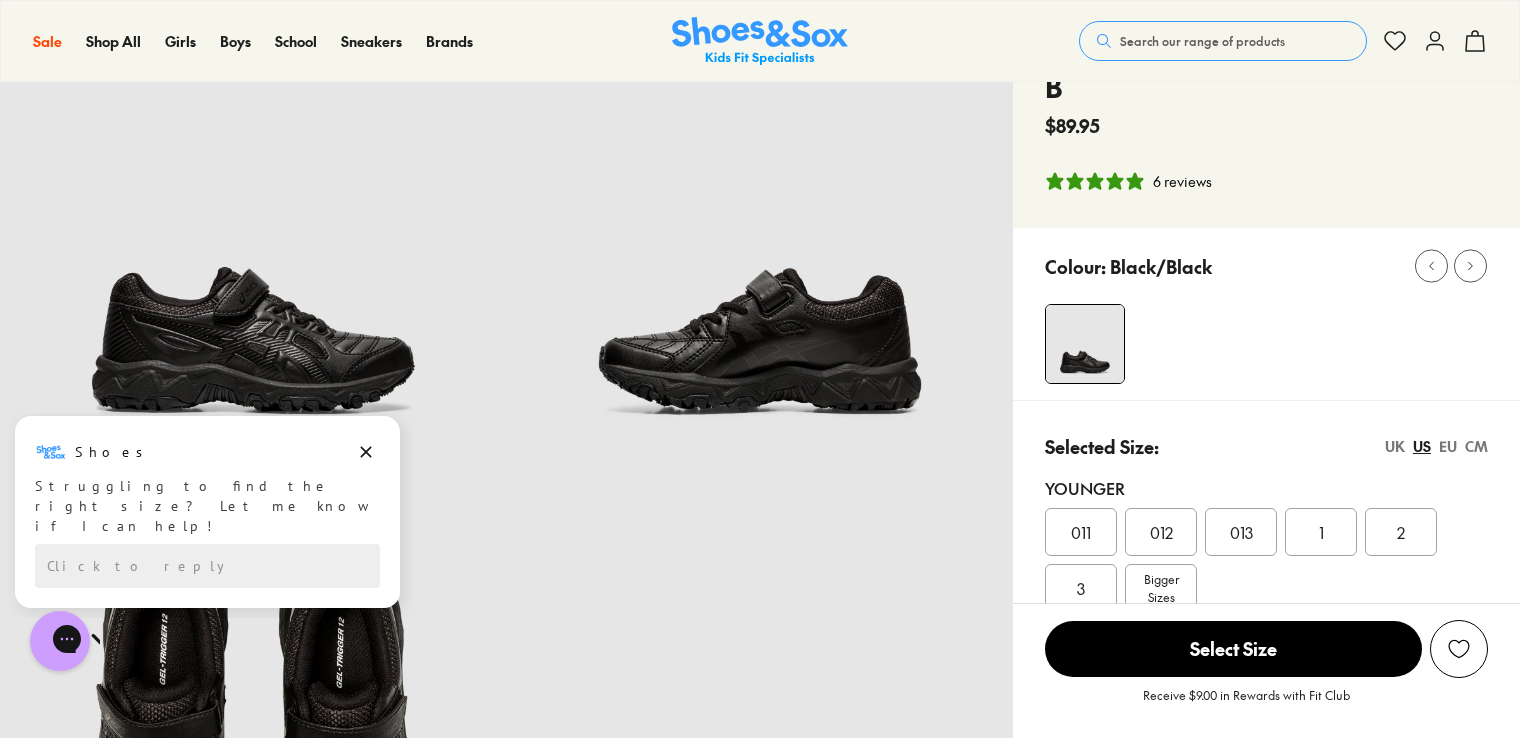 scroll, scrollTop: 0, scrollLeft: 0, axis: both 